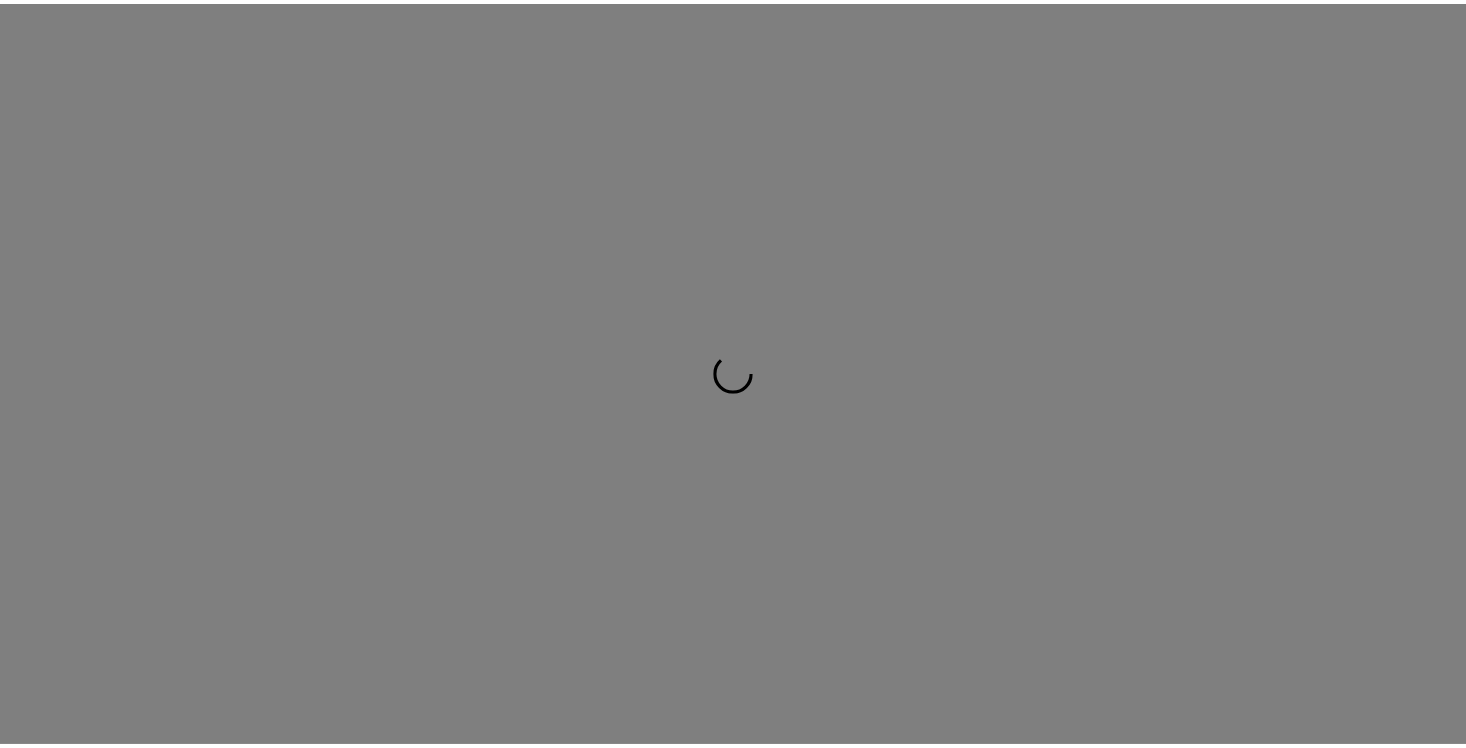 scroll, scrollTop: 0, scrollLeft: 0, axis: both 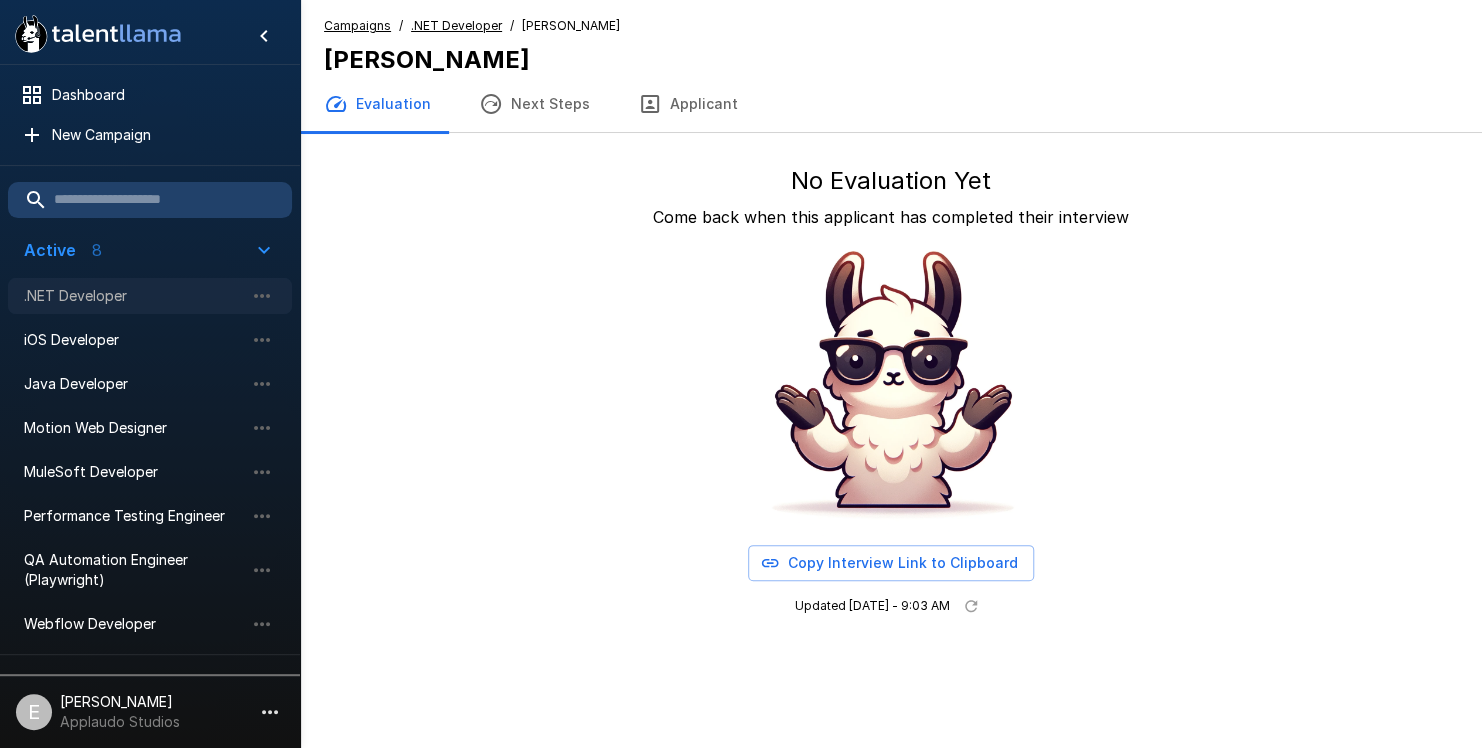 click on ".NET Developer" at bounding box center (134, 296) 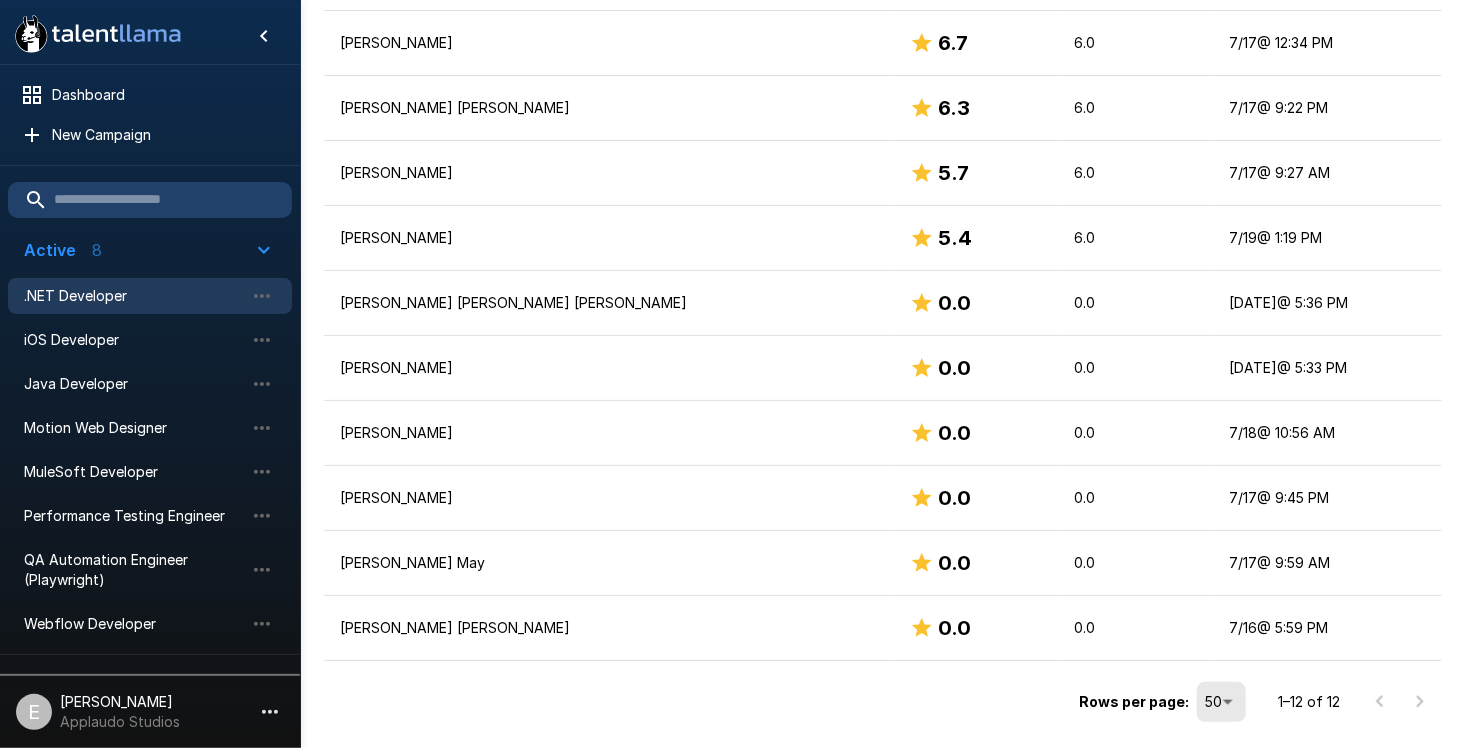 scroll, scrollTop: 709, scrollLeft: 0, axis: vertical 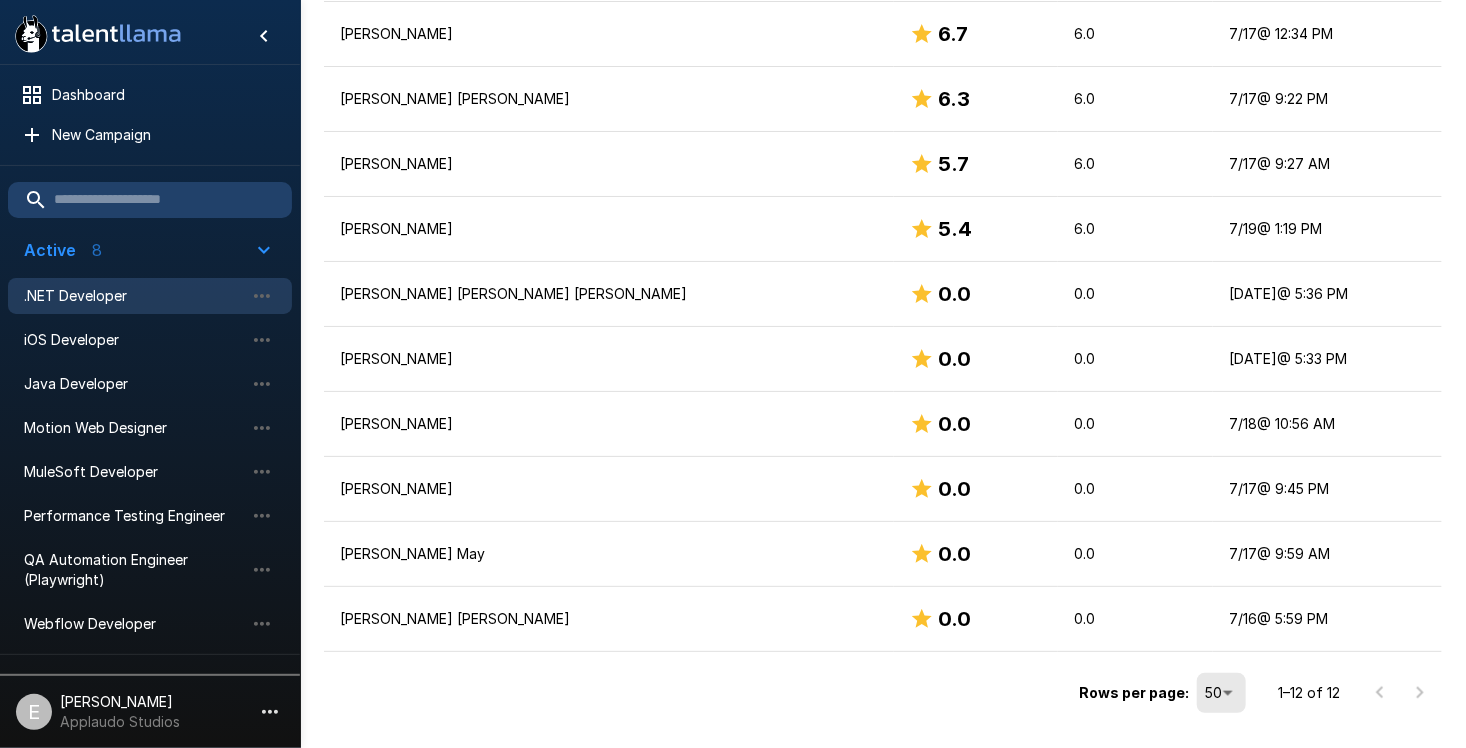 click at bounding box center [1400, 693] 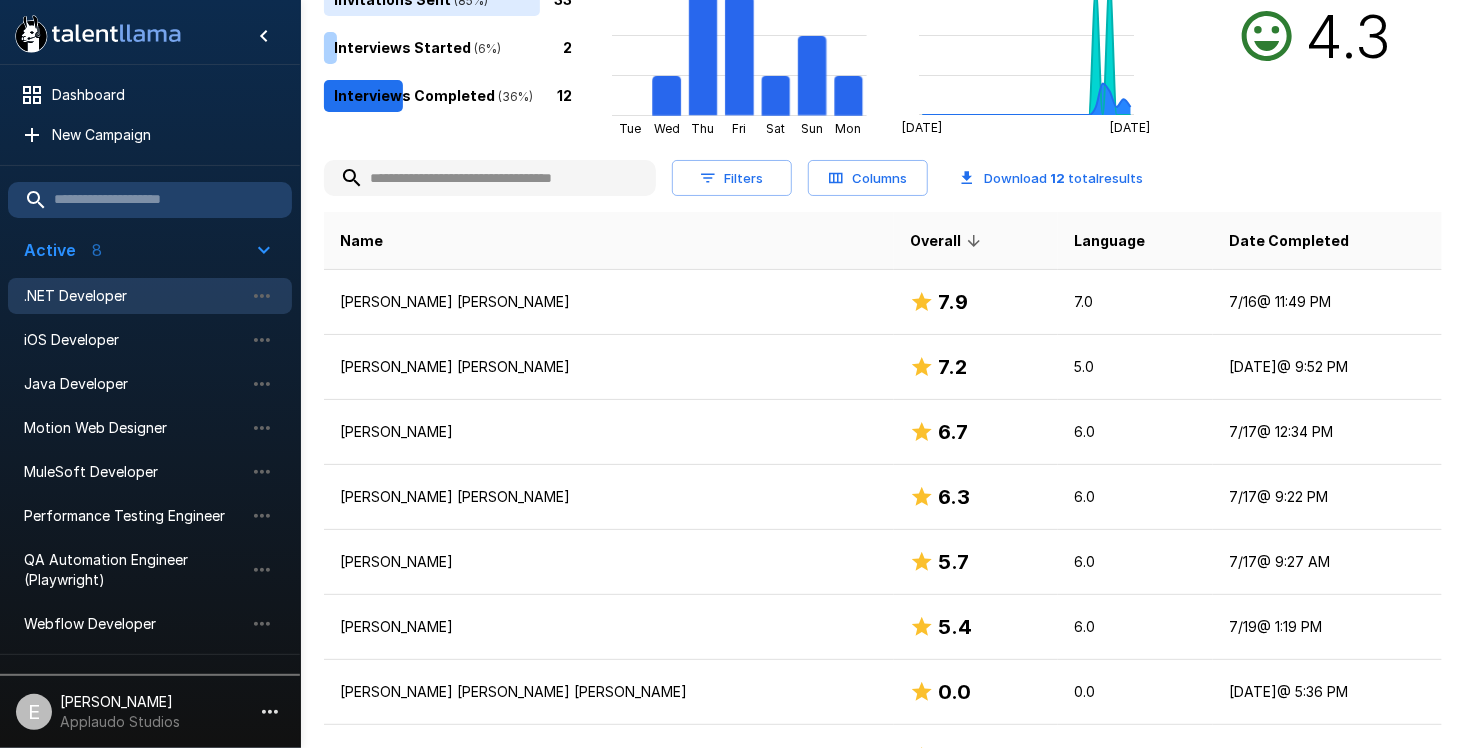 scroll, scrollTop: 310, scrollLeft: 0, axis: vertical 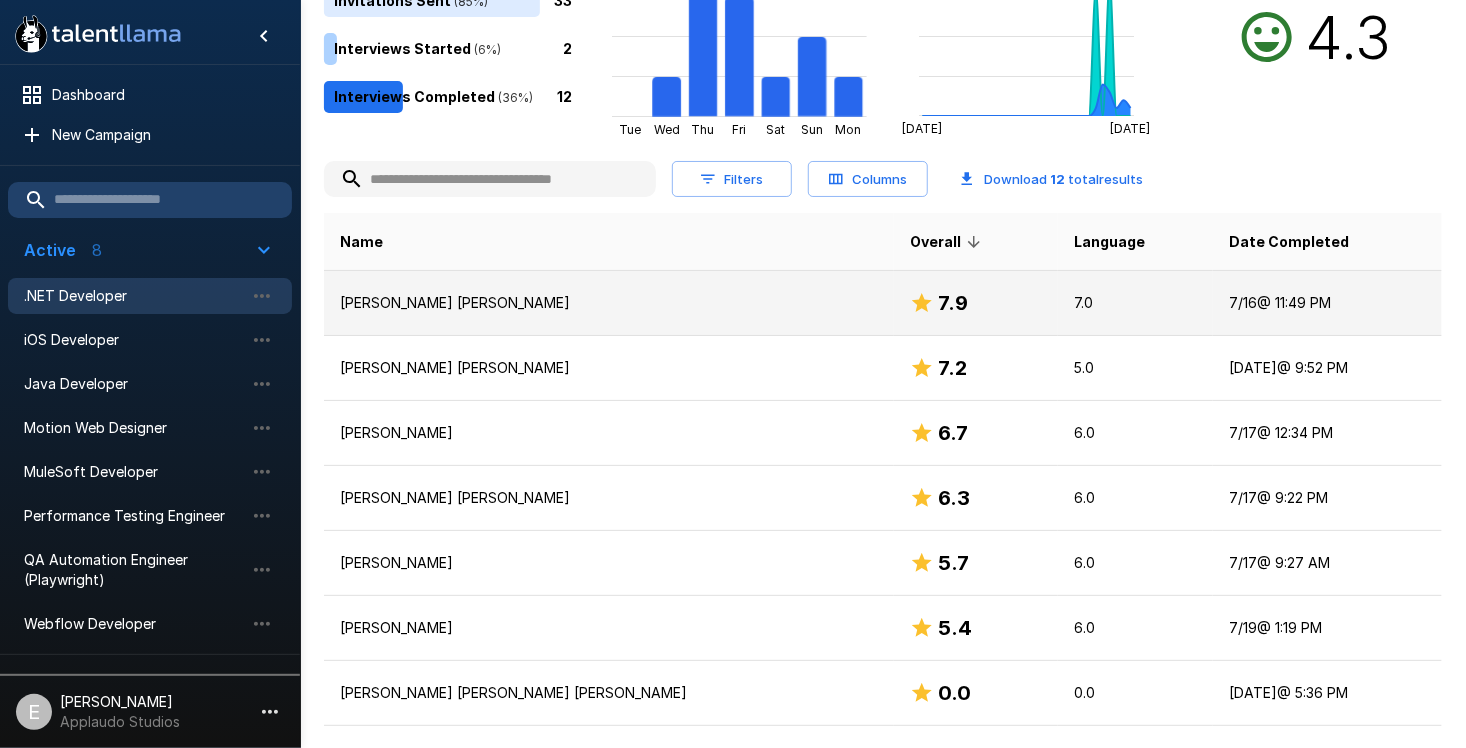 click on "[PERSON_NAME] [PERSON_NAME]" at bounding box center (609, 303) 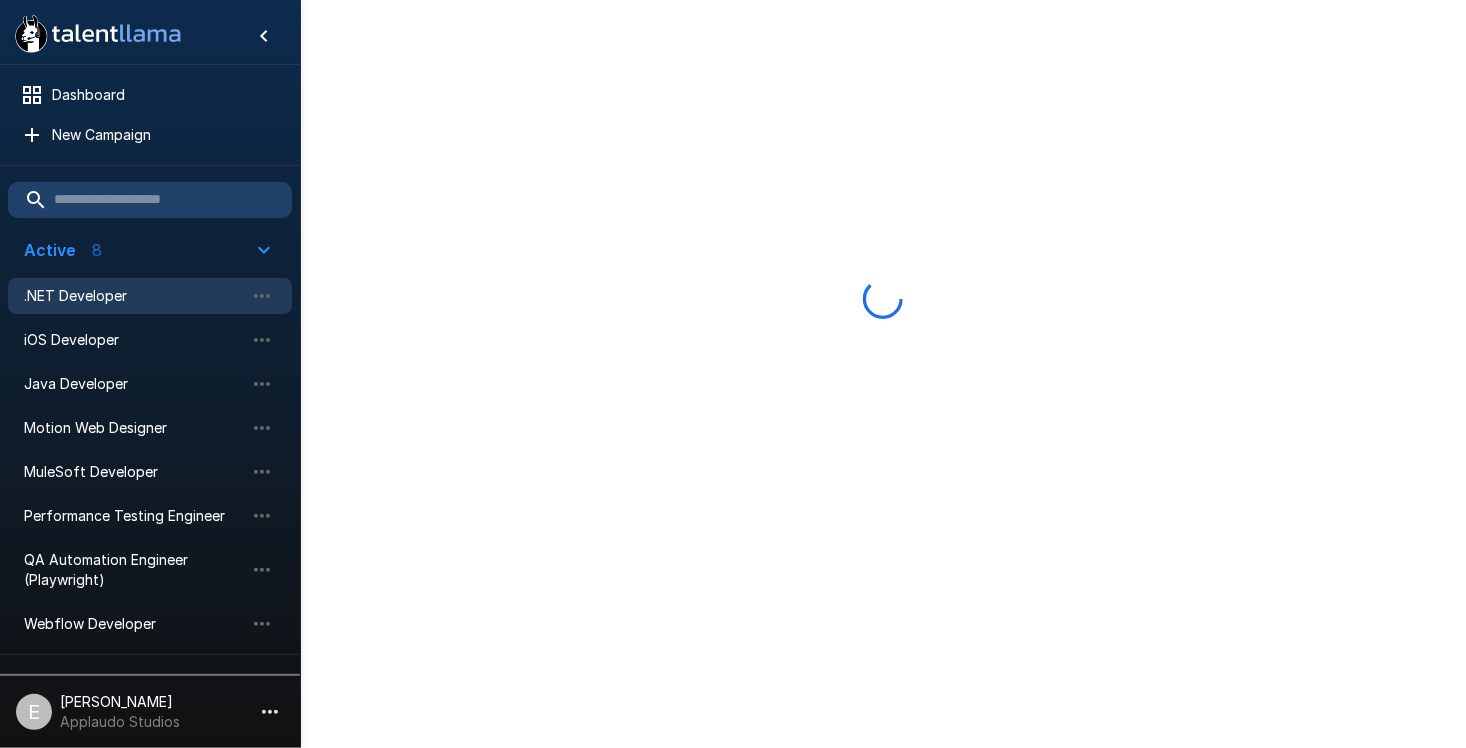 scroll, scrollTop: 0, scrollLeft: 0, axis: both 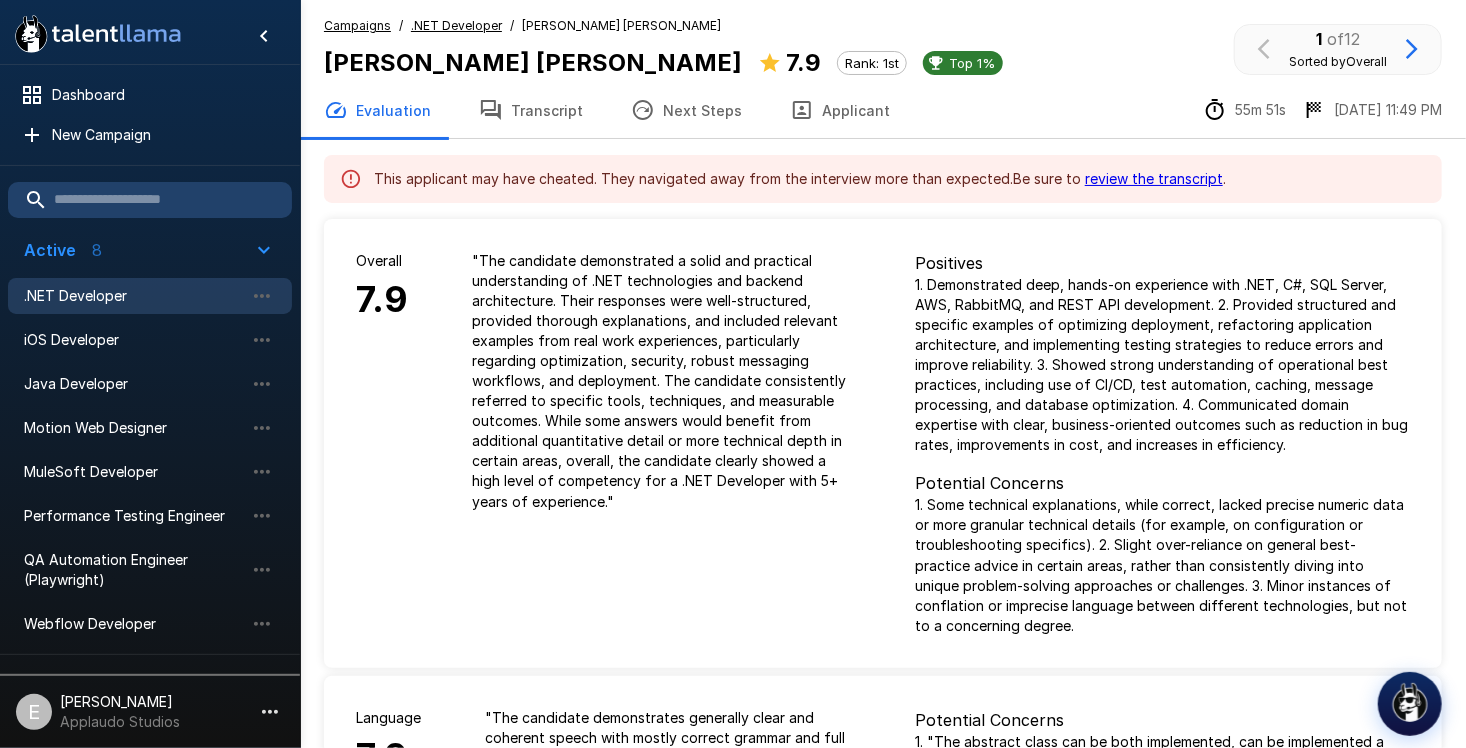 click on ".NET Developer" at bounding box center (456, 25) 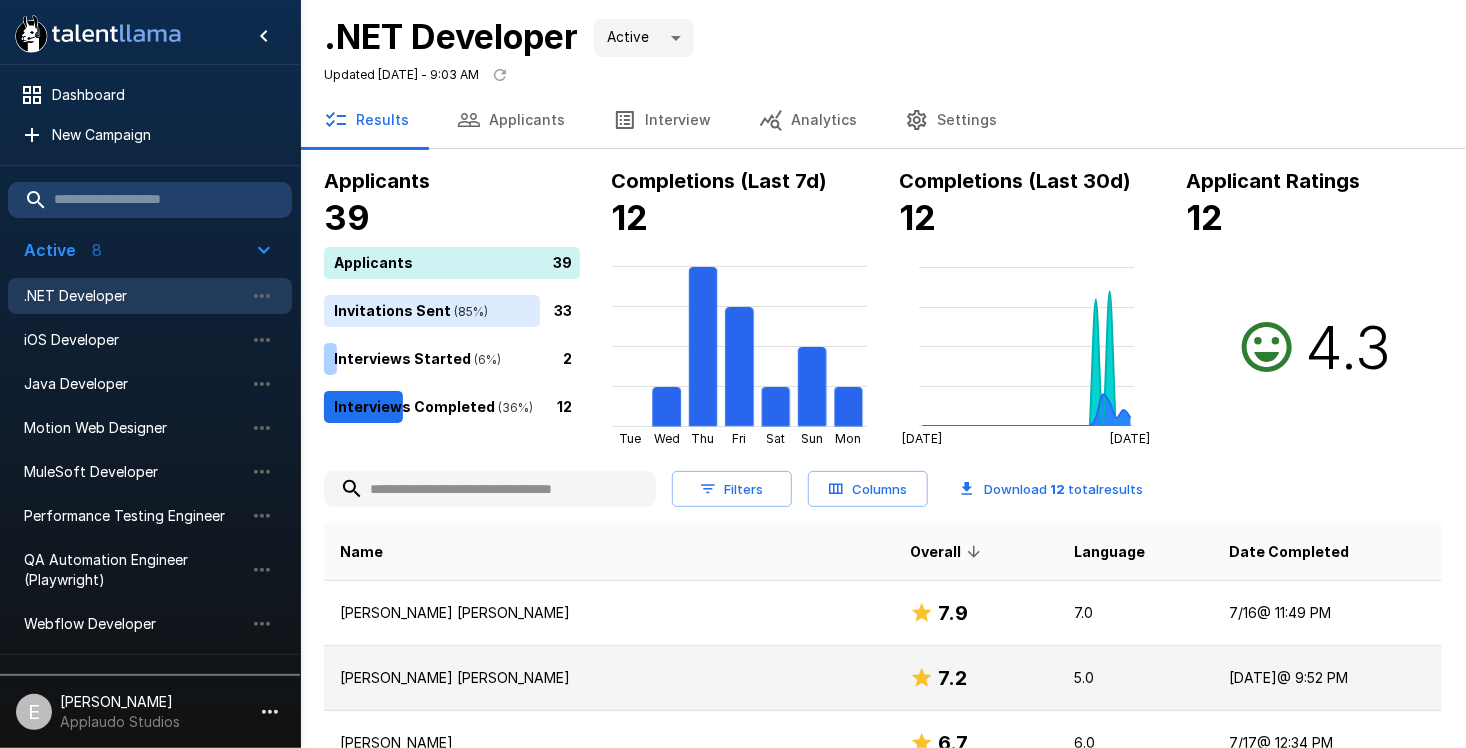 click on "[PERSON_NAME] [PERSON_NAME]" at bounding box center [609, 678] 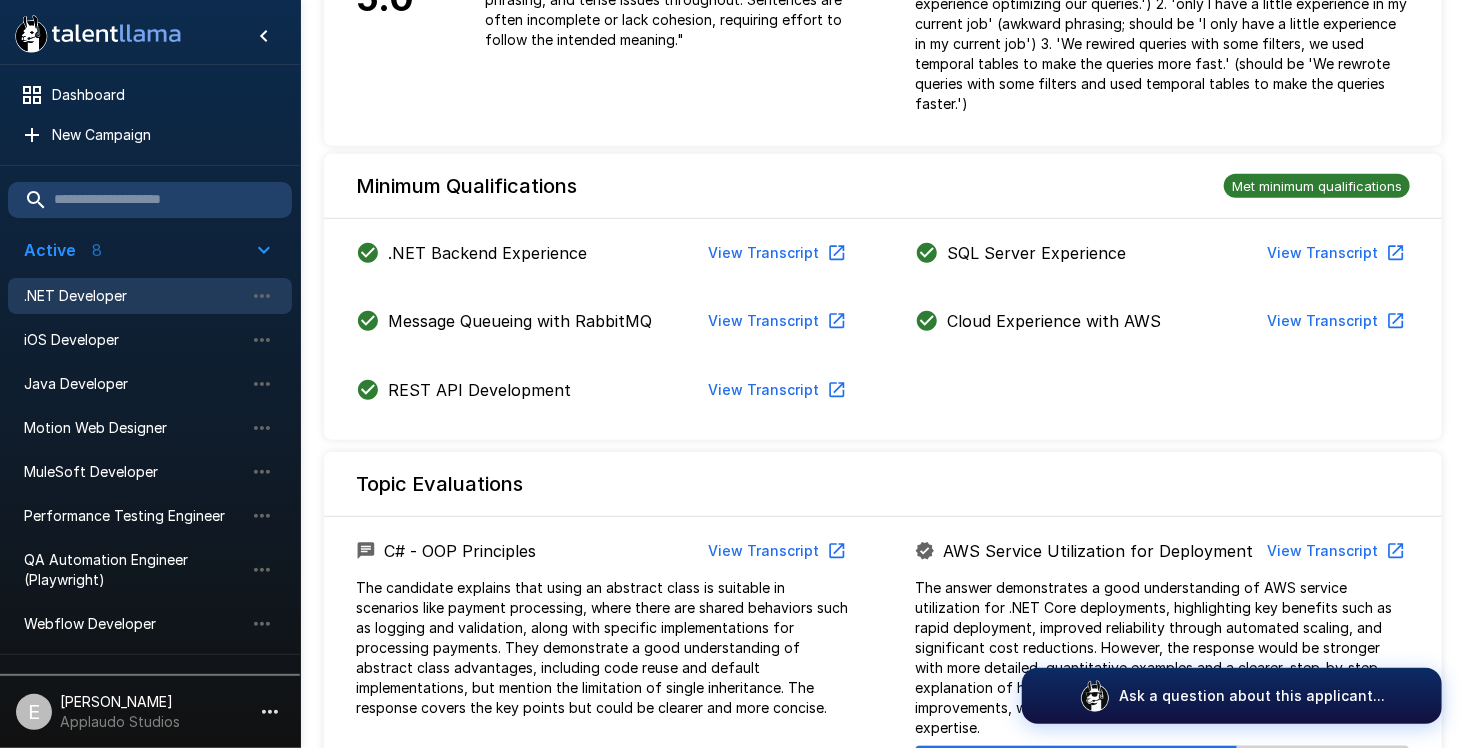 scroll, scrollTop: 372, scrollLeft: 0, axis: vertical 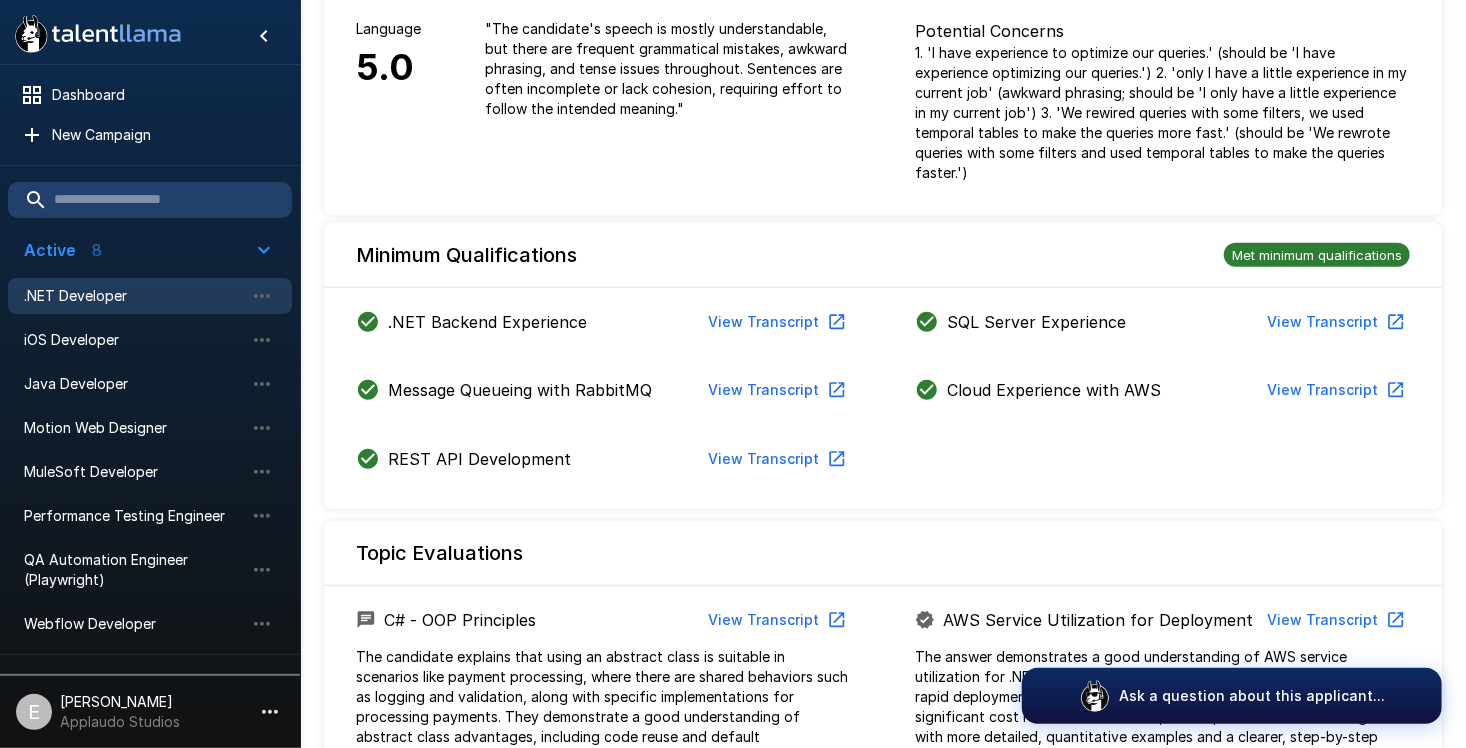 click on "View Transcript" at bounding box center (775, 322) 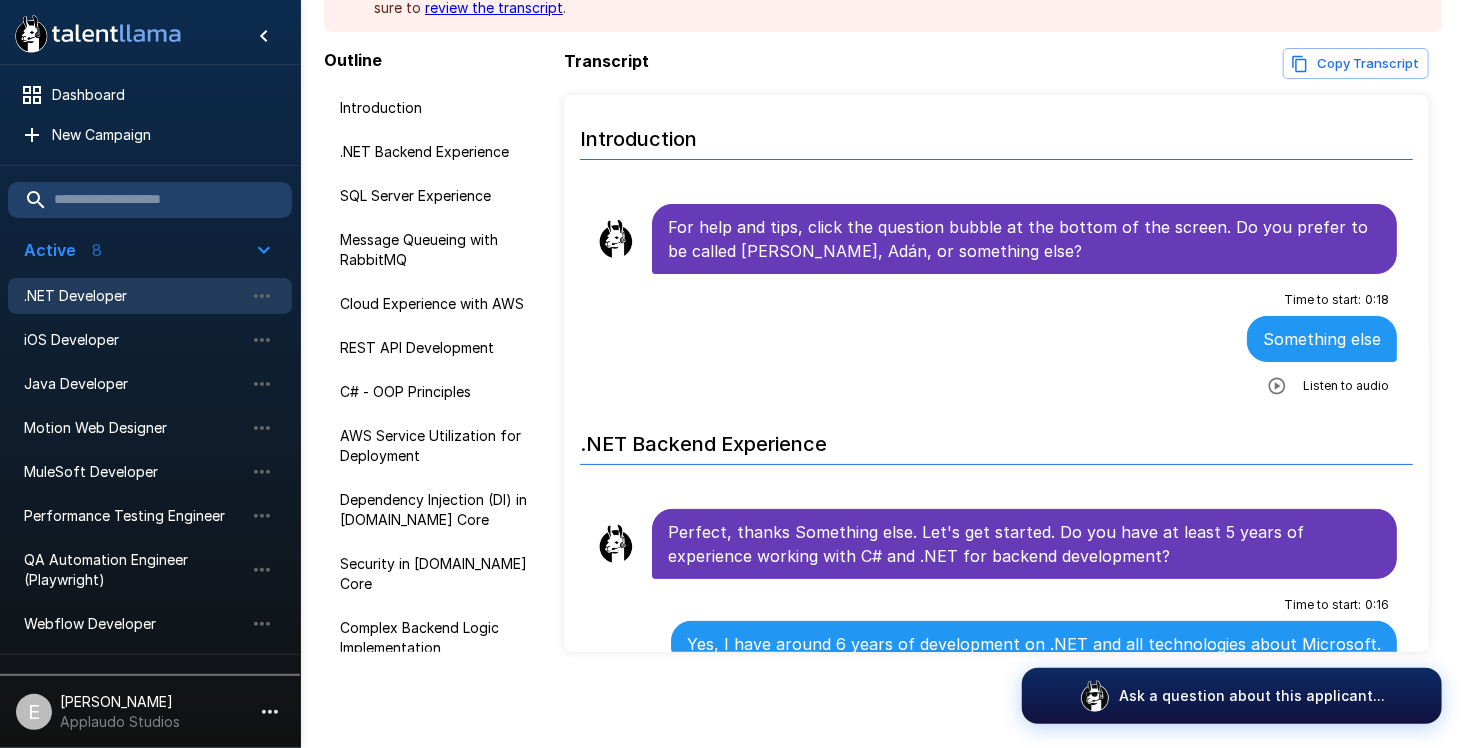 scroll, scrollTop: 191, scrollLeft: 0, axis: vertical 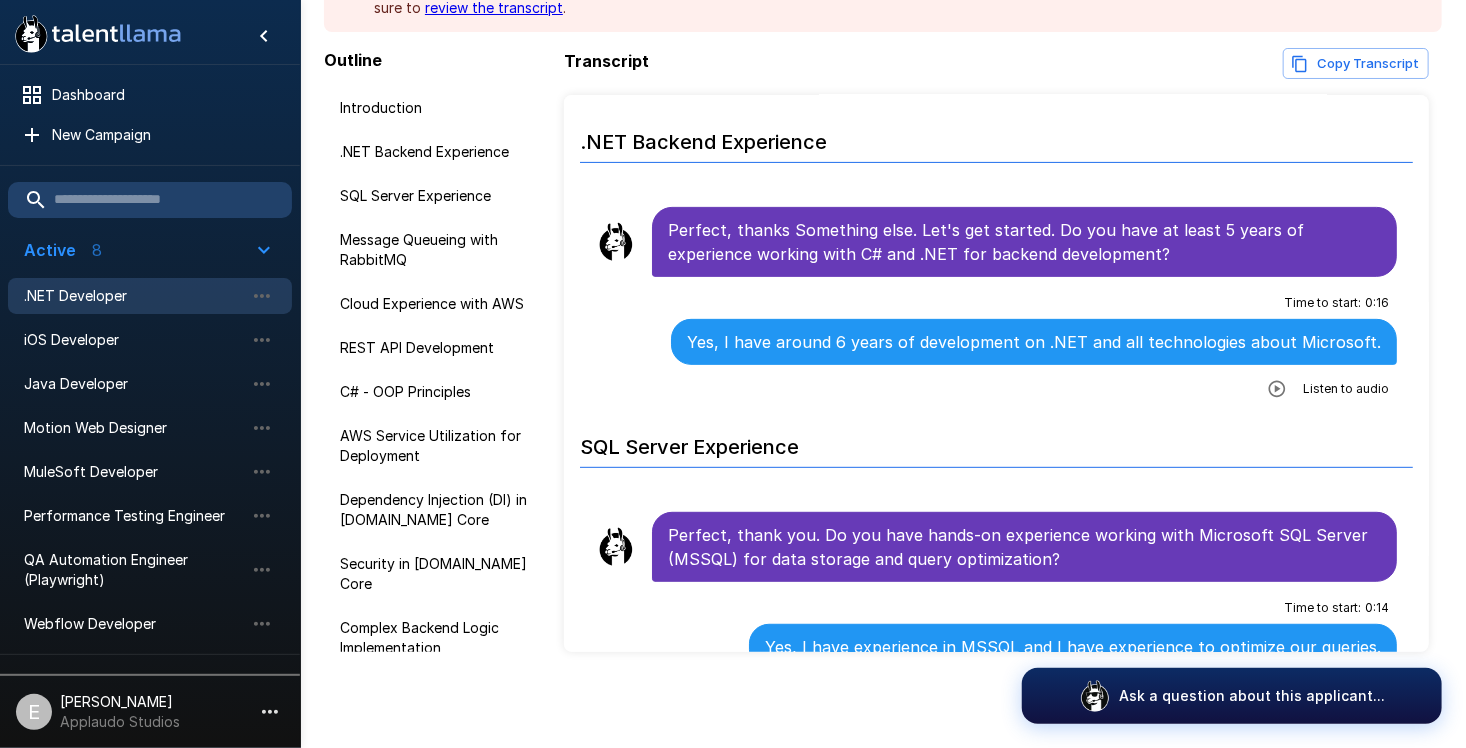 click 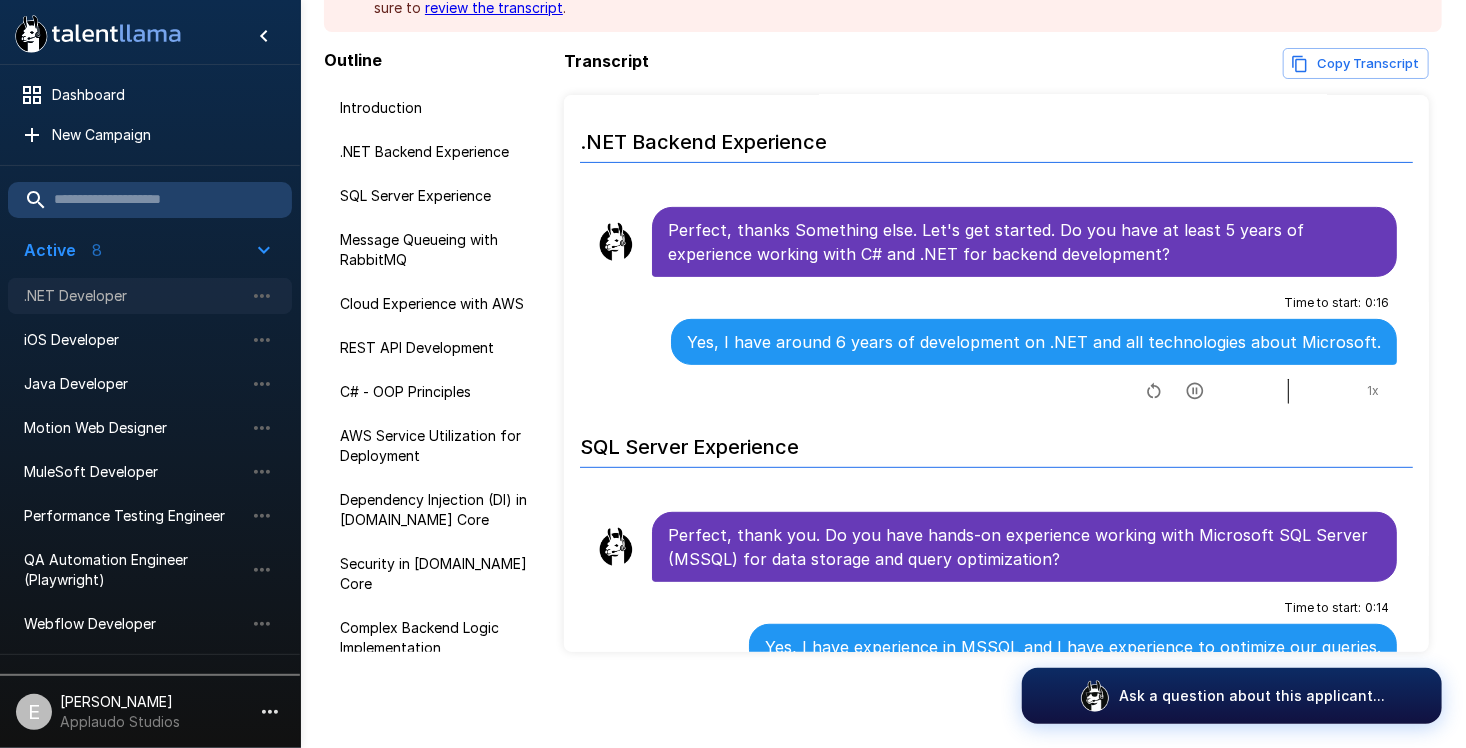 click on ".NET Developer" at bounding box center [134, 296] 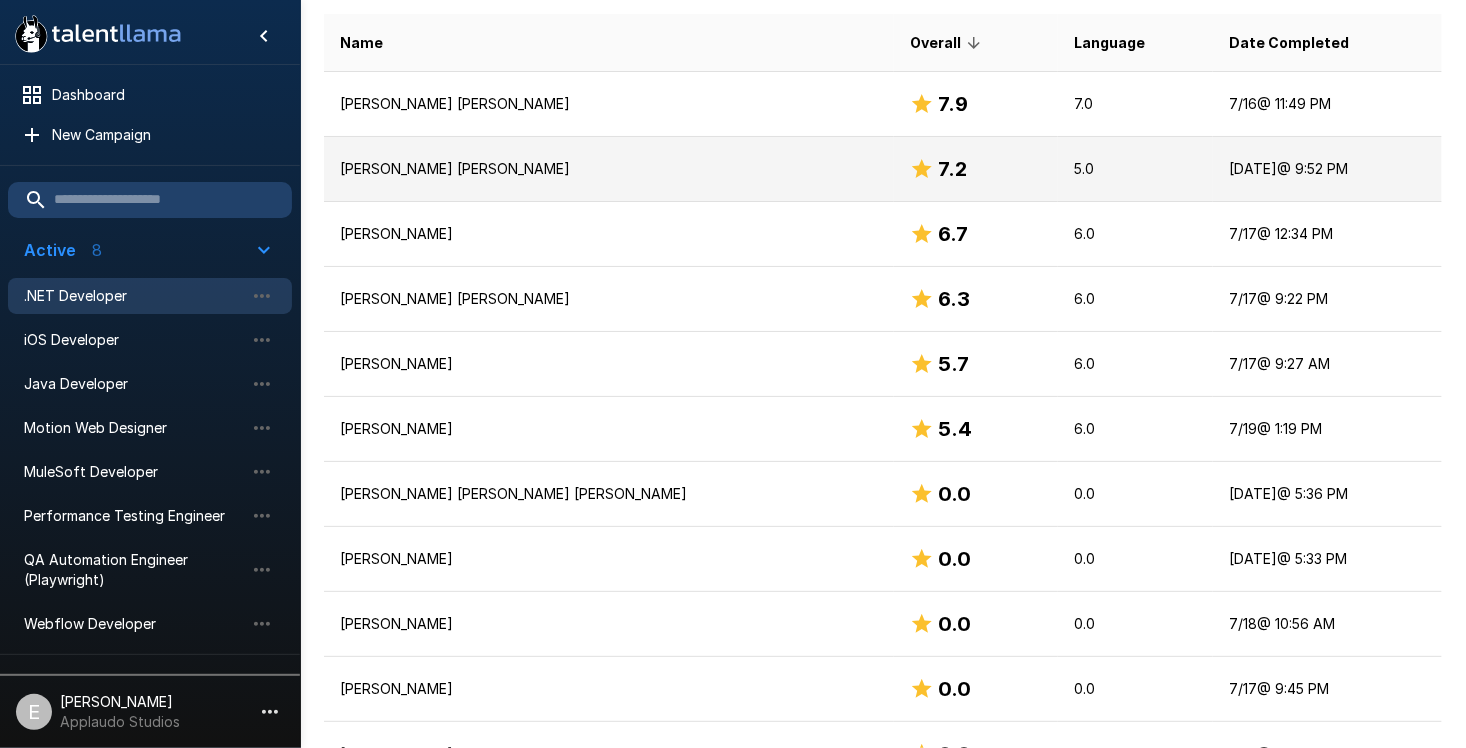 scroll, scrollTop: 0, scrollLeft: 0, axis: both 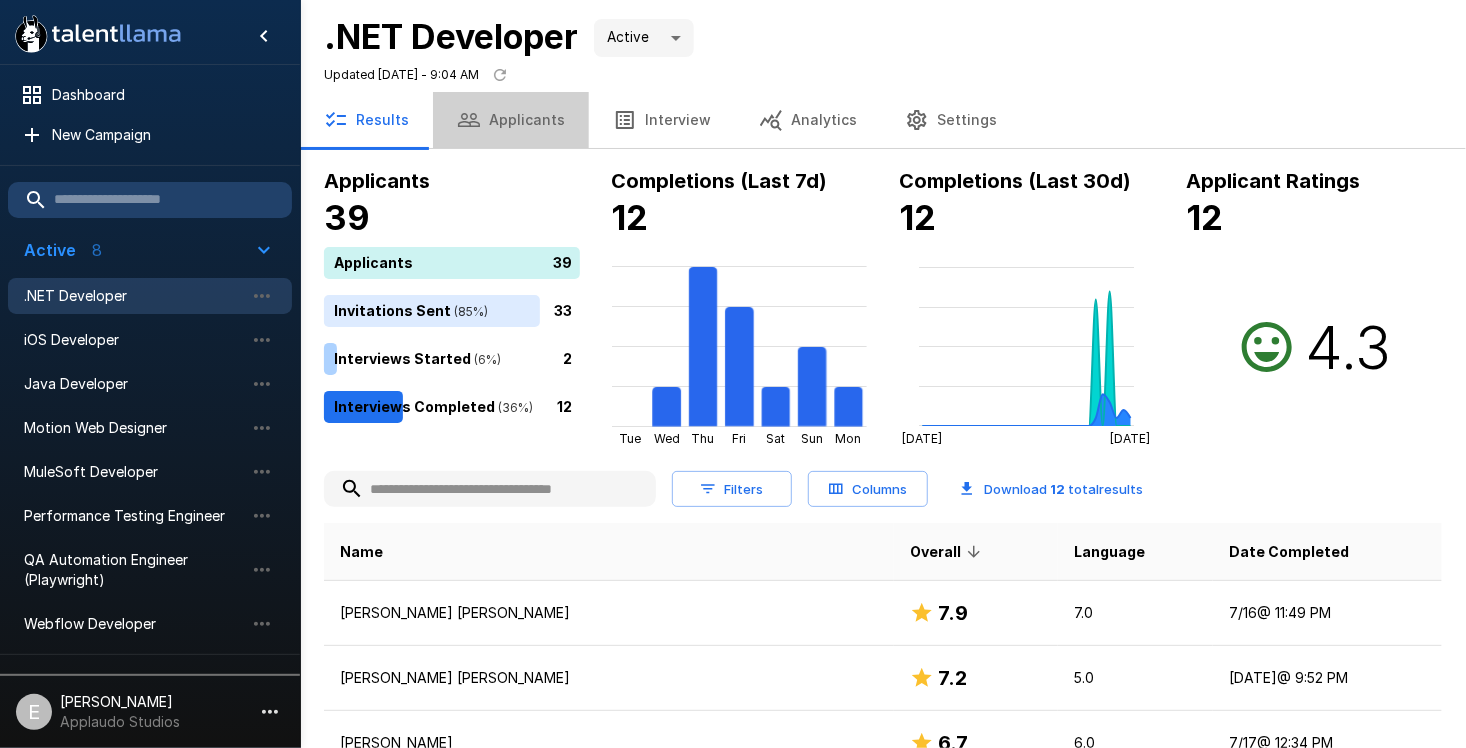 click on "Applicants" at bounding box center (511, 120) 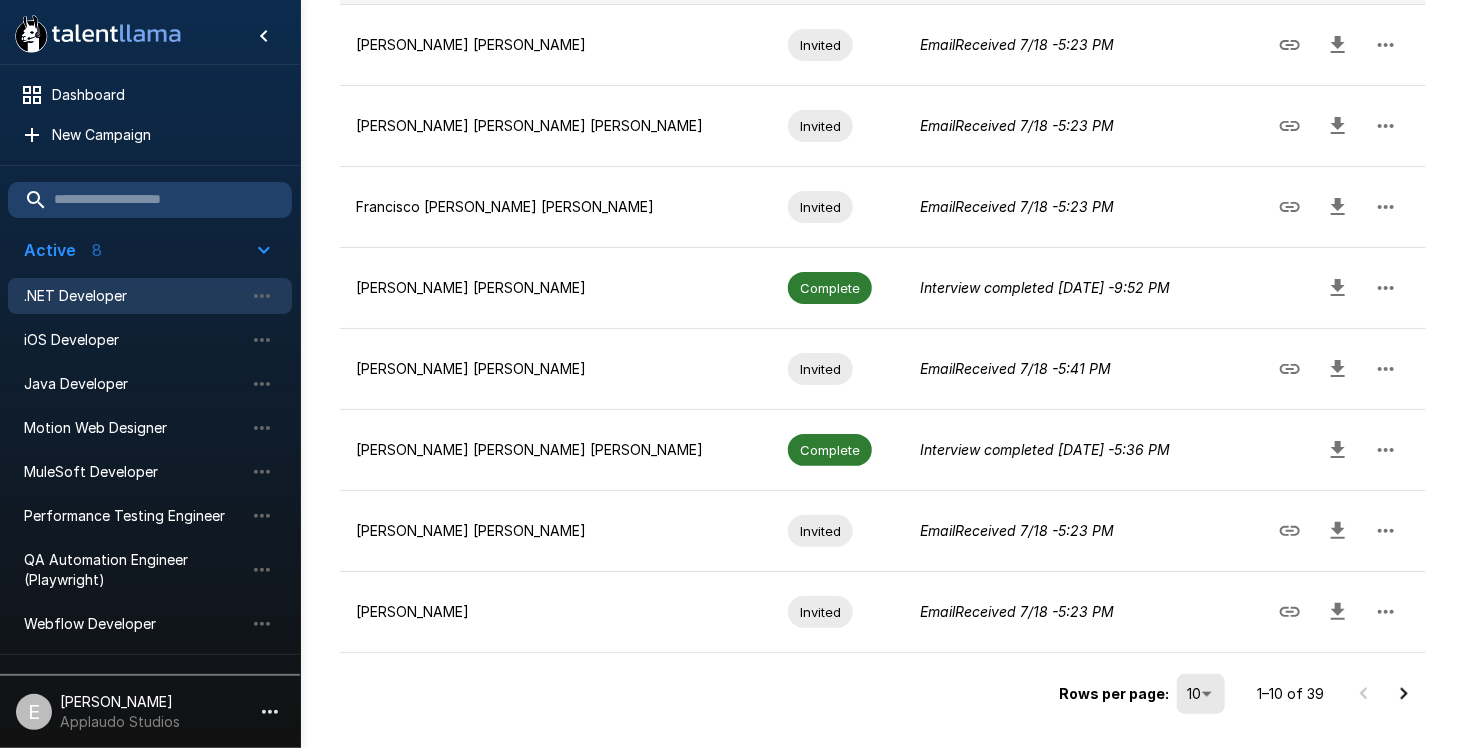 scroll, scrollTop: 589, scrollLeft: 0, axis: vertical 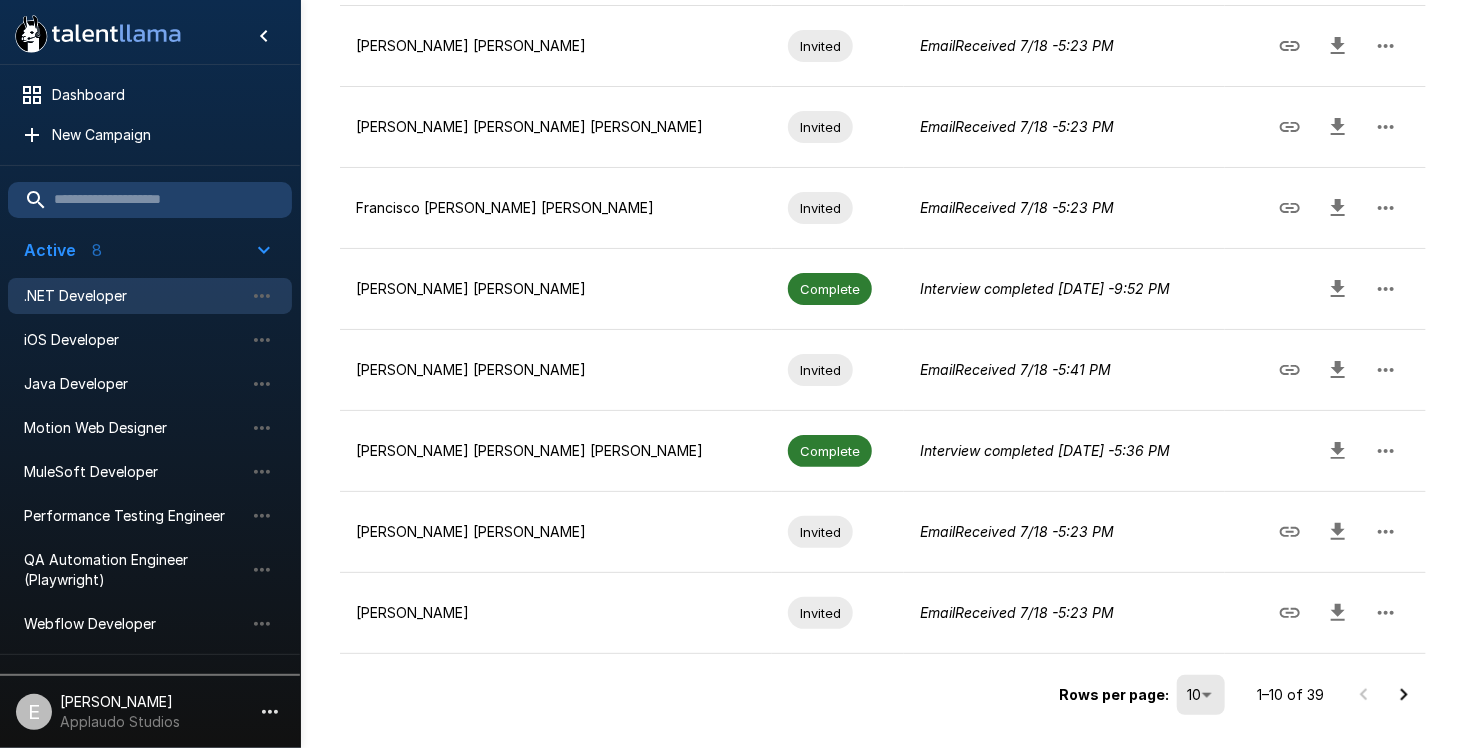 click at bounding box center (1384, 695) 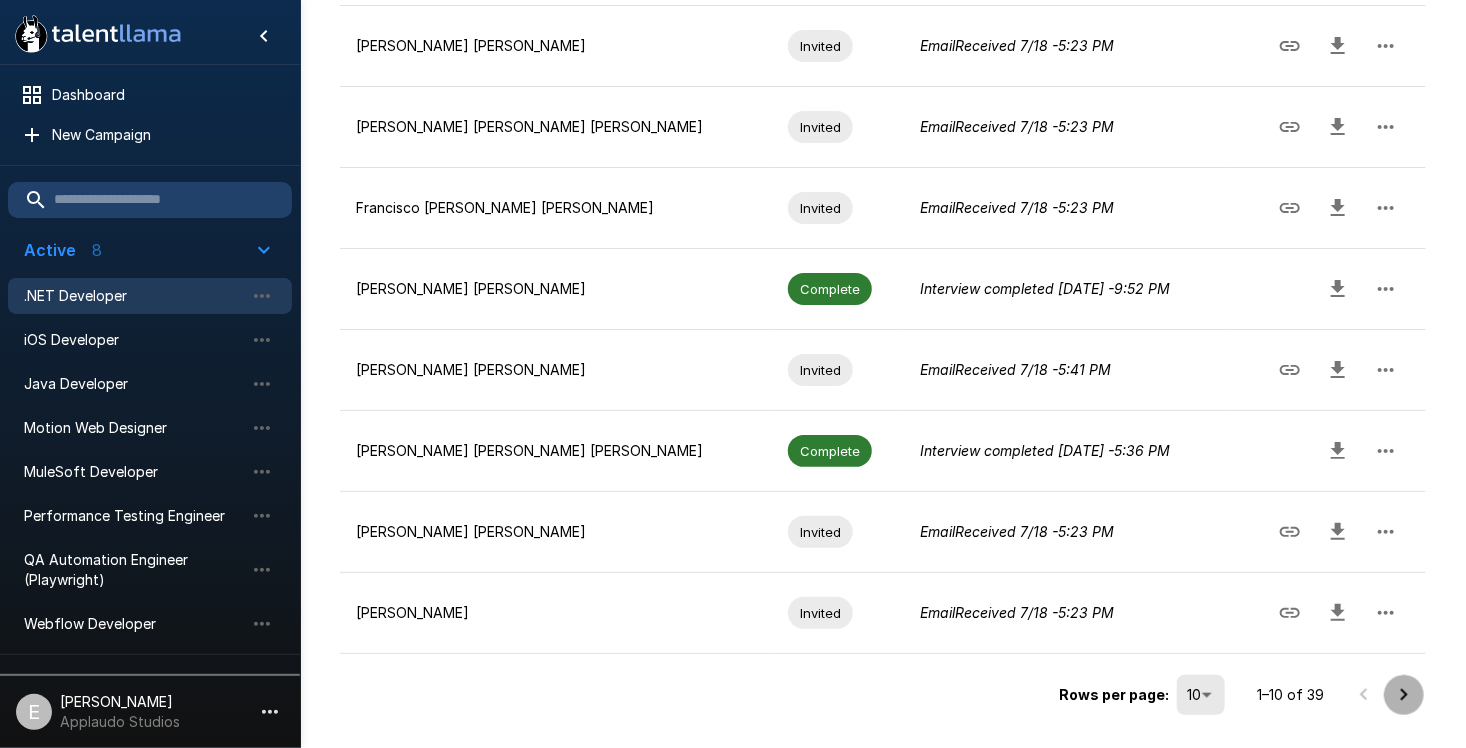 click 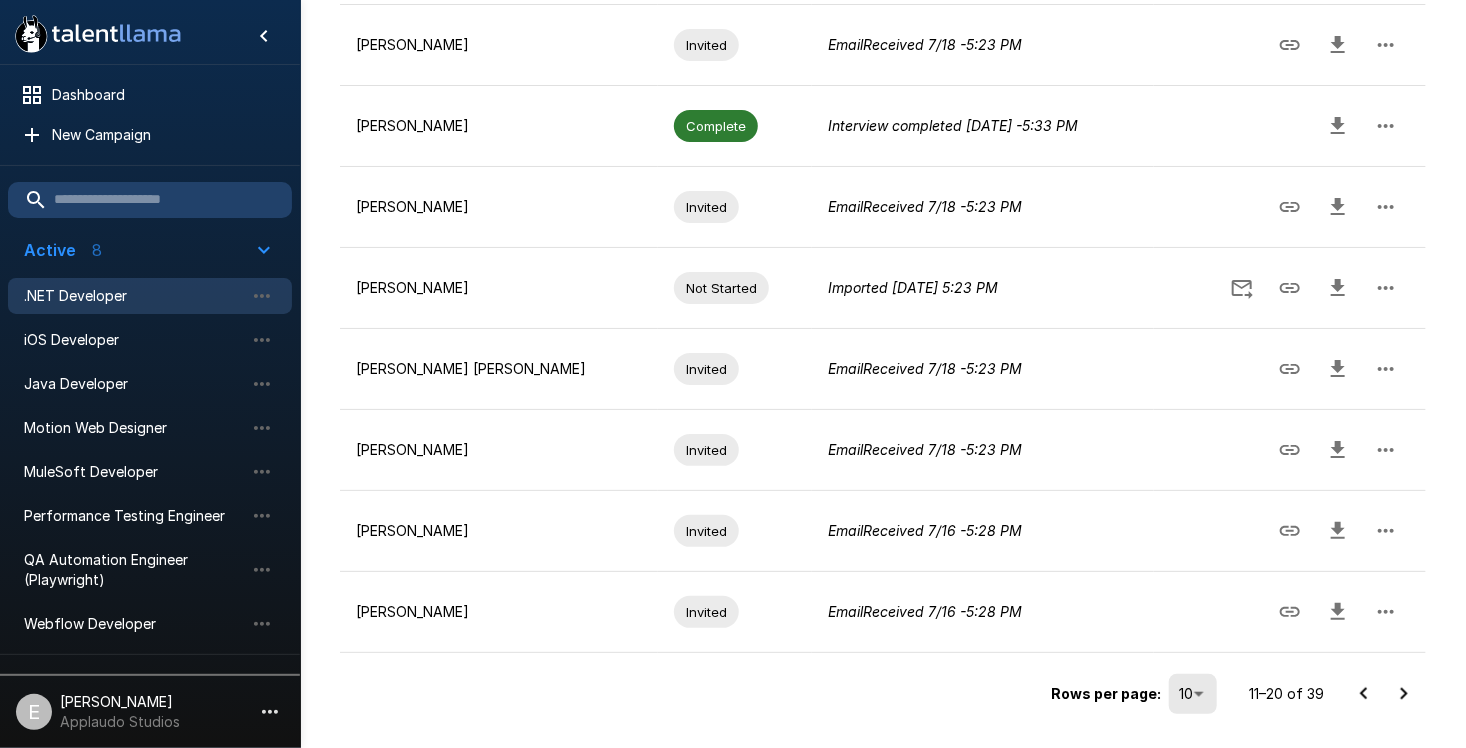 scroll, scrollTop: 589, scrollLeft: 0, axis: vertical 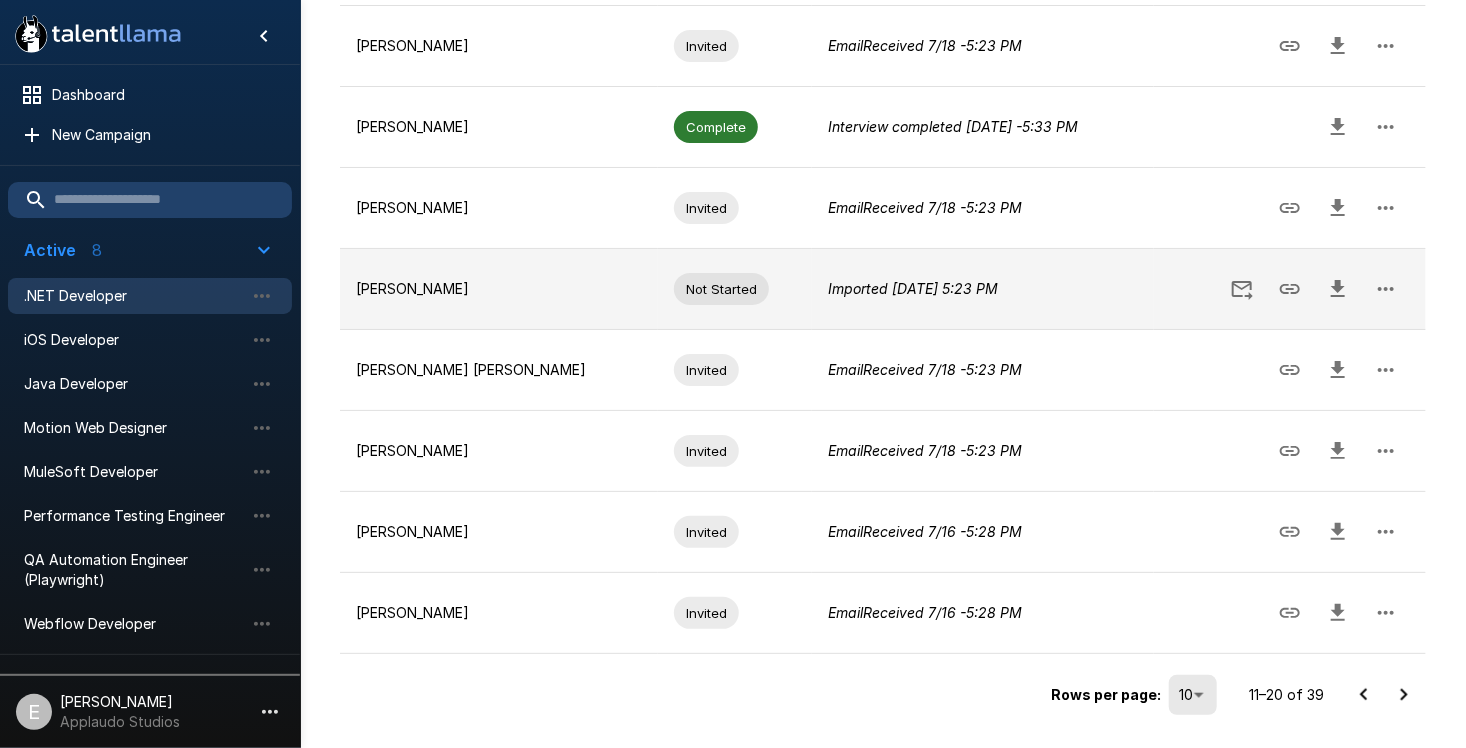 click on "[PERSON_NAME]" at bounding box center [499, 289] 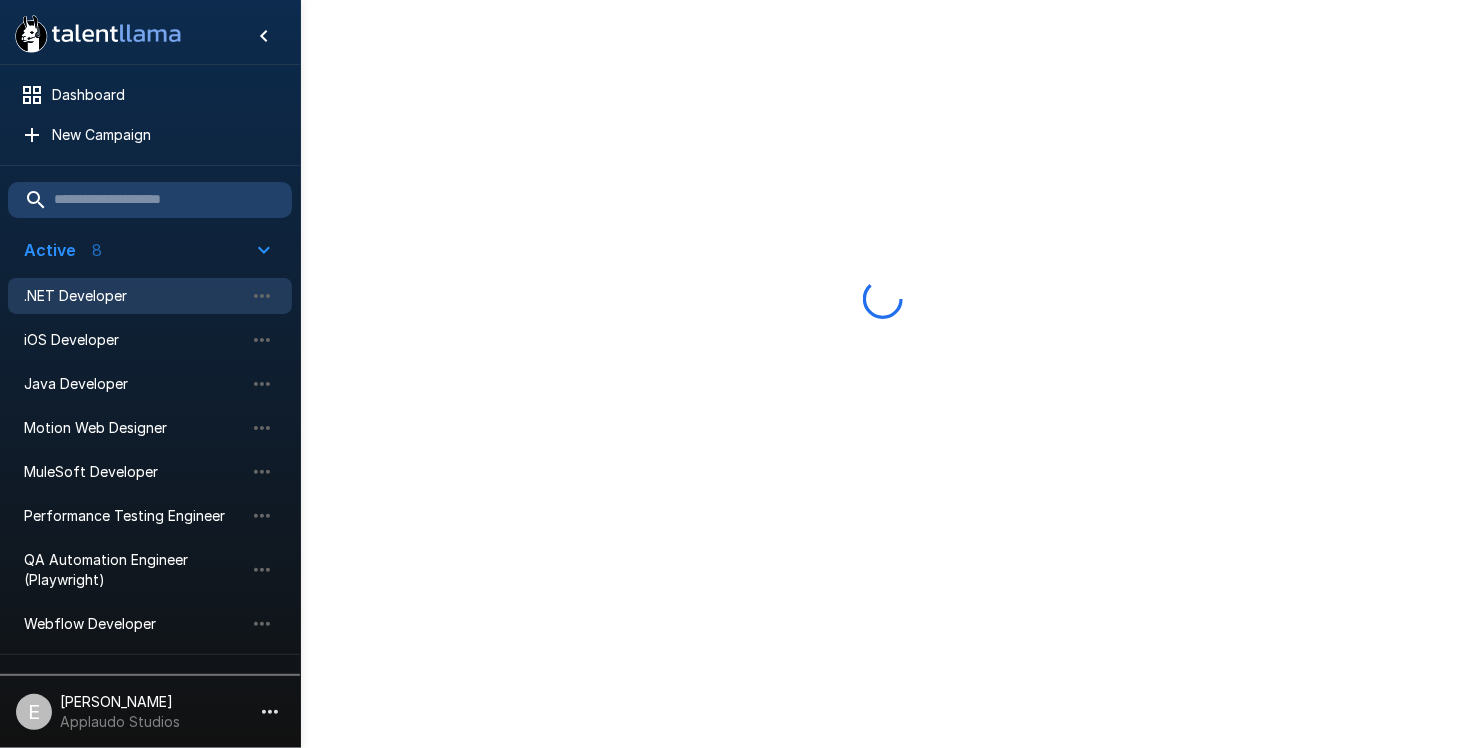 scroll, scrollTop: 0, scrollLeft: 0, axis: both 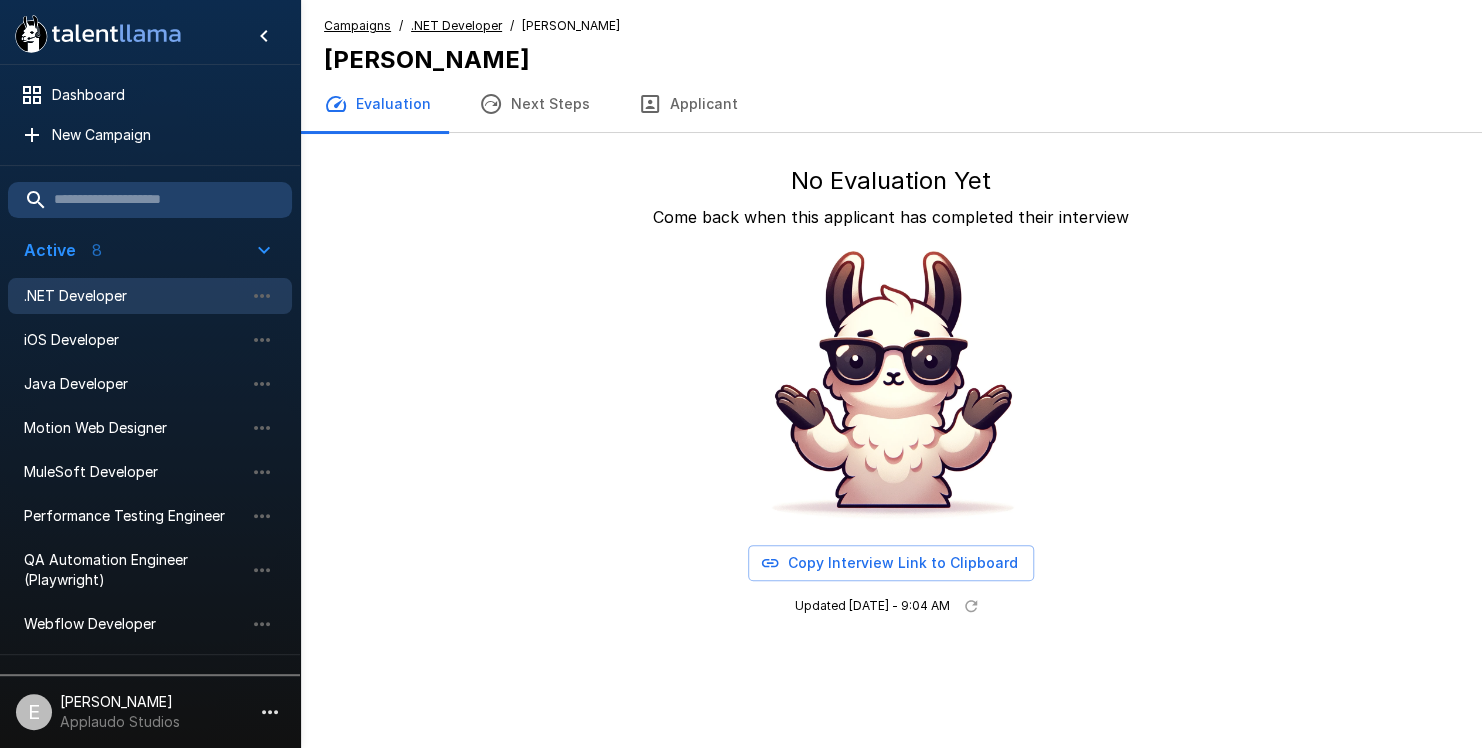 click on ".NET Developer" at bounding box center (150, 296) 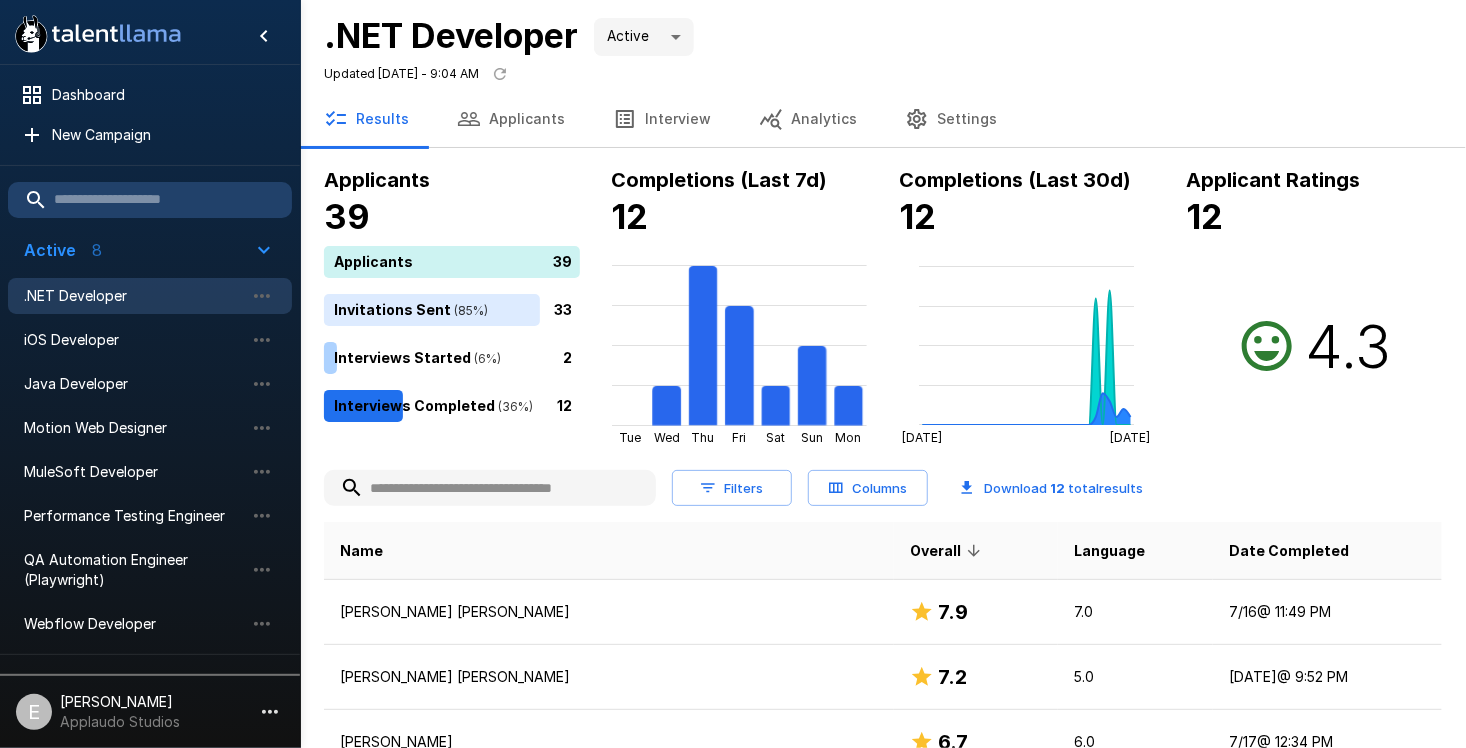 scroll, scrollTop: 0, scrollLeft: 0, axis: both 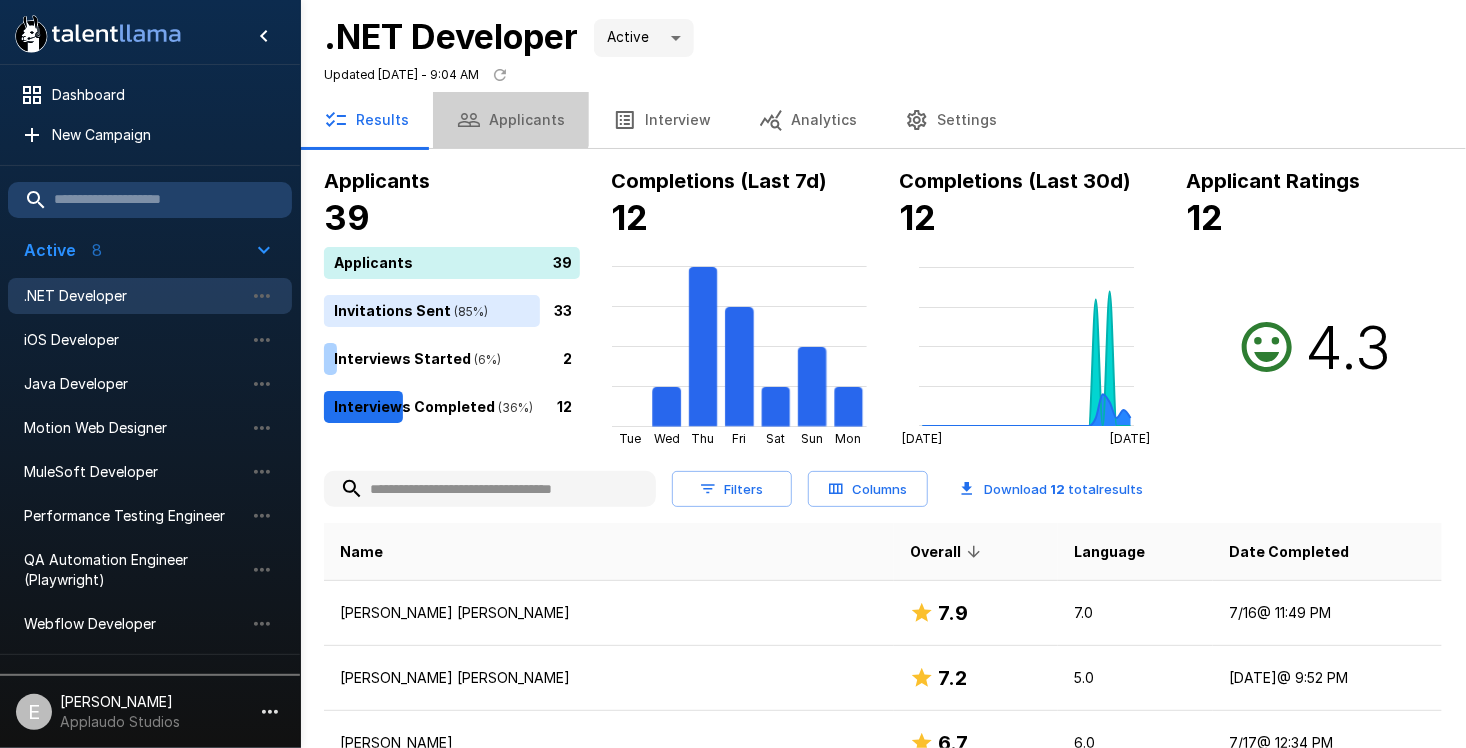 click on "Applicants" at bounding box center (511, 120) 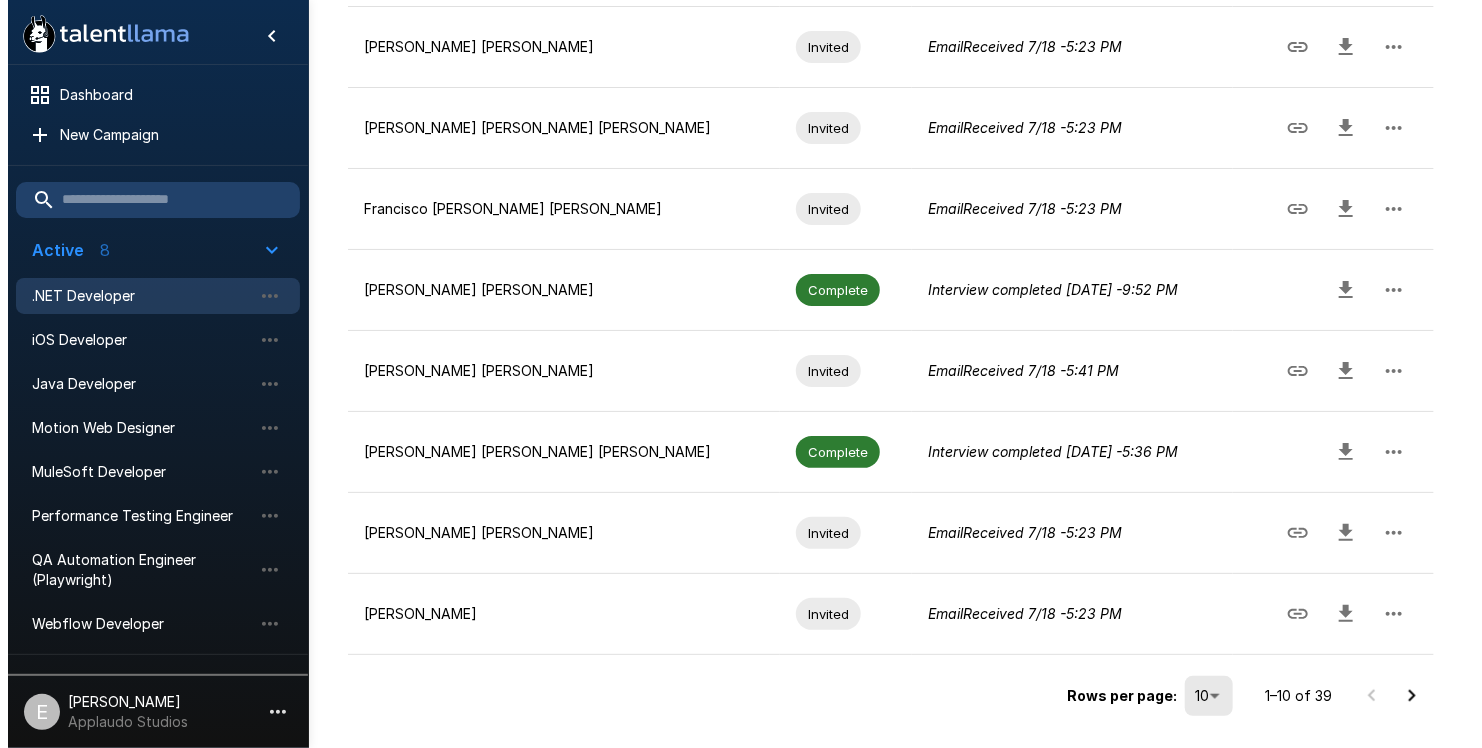 scroll, scrollTop: 588, scrollLeft: 0, axis: vertical 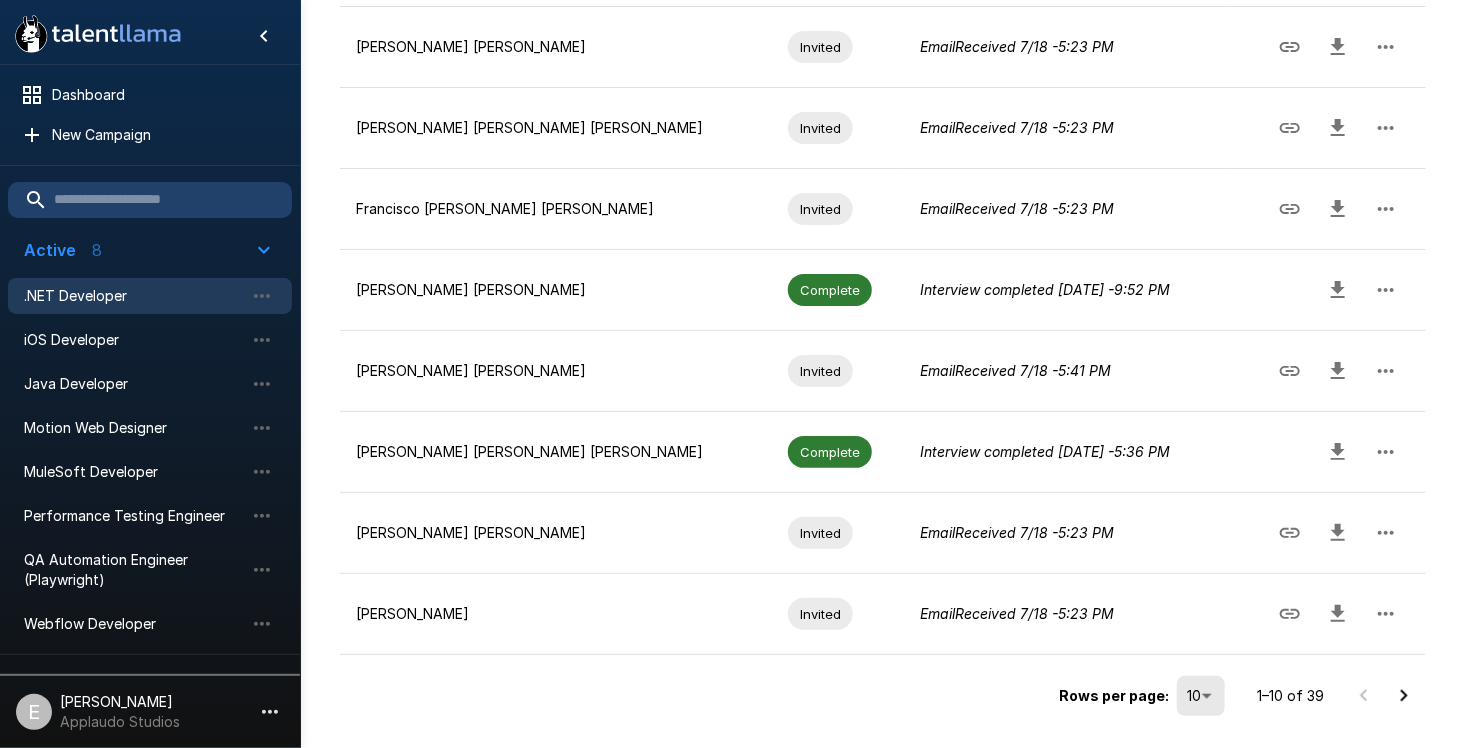 click at bounding box center [1325, 371] 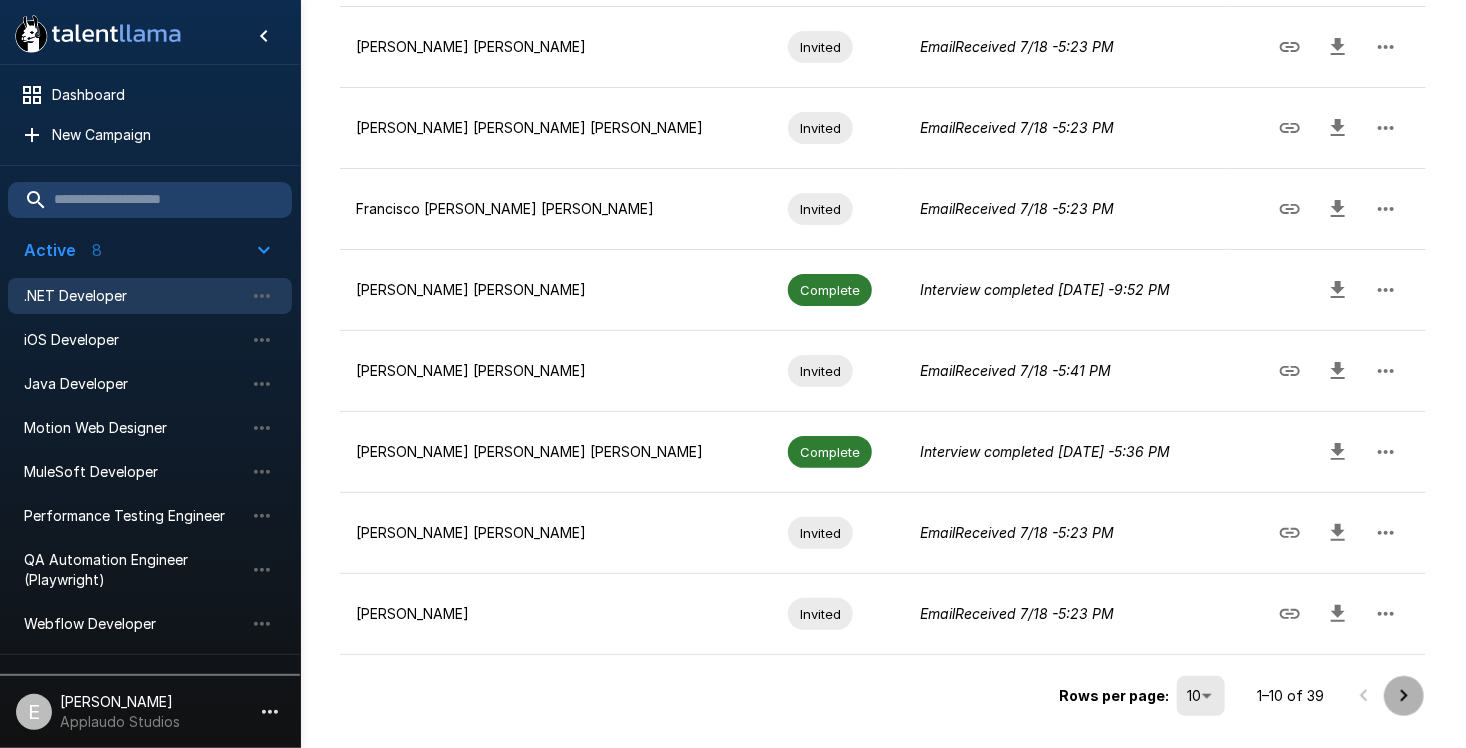 click 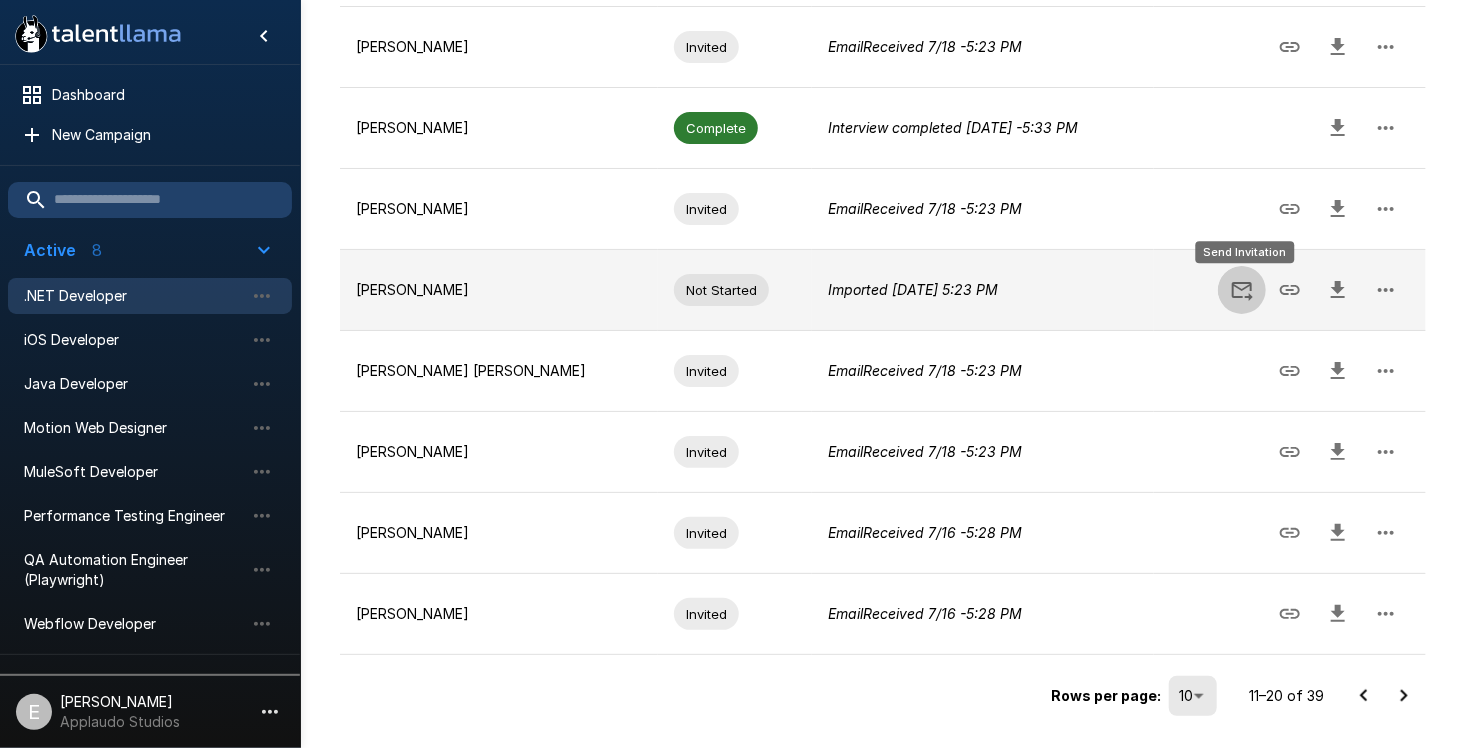 click 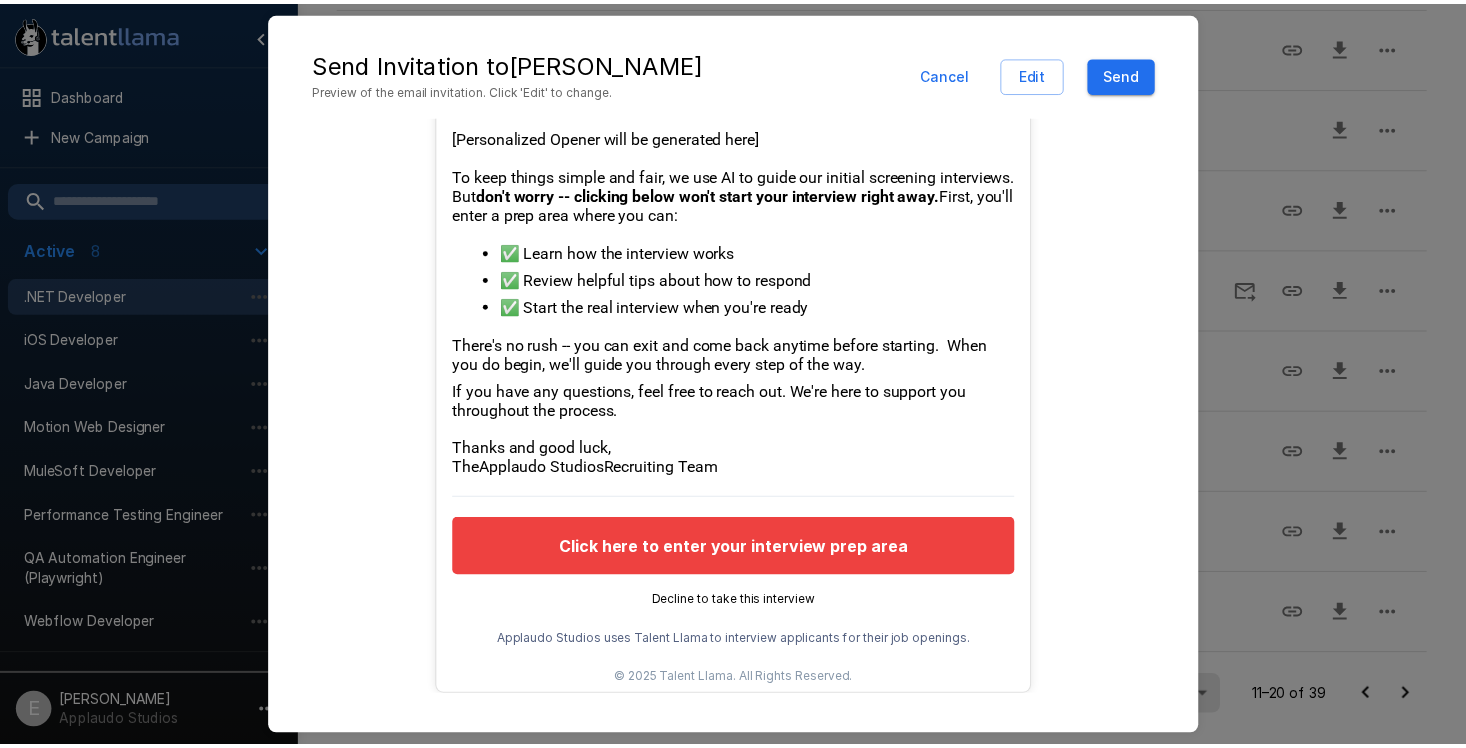 scroll, scrollTop: 0, scrollLeft: 0, axis: both 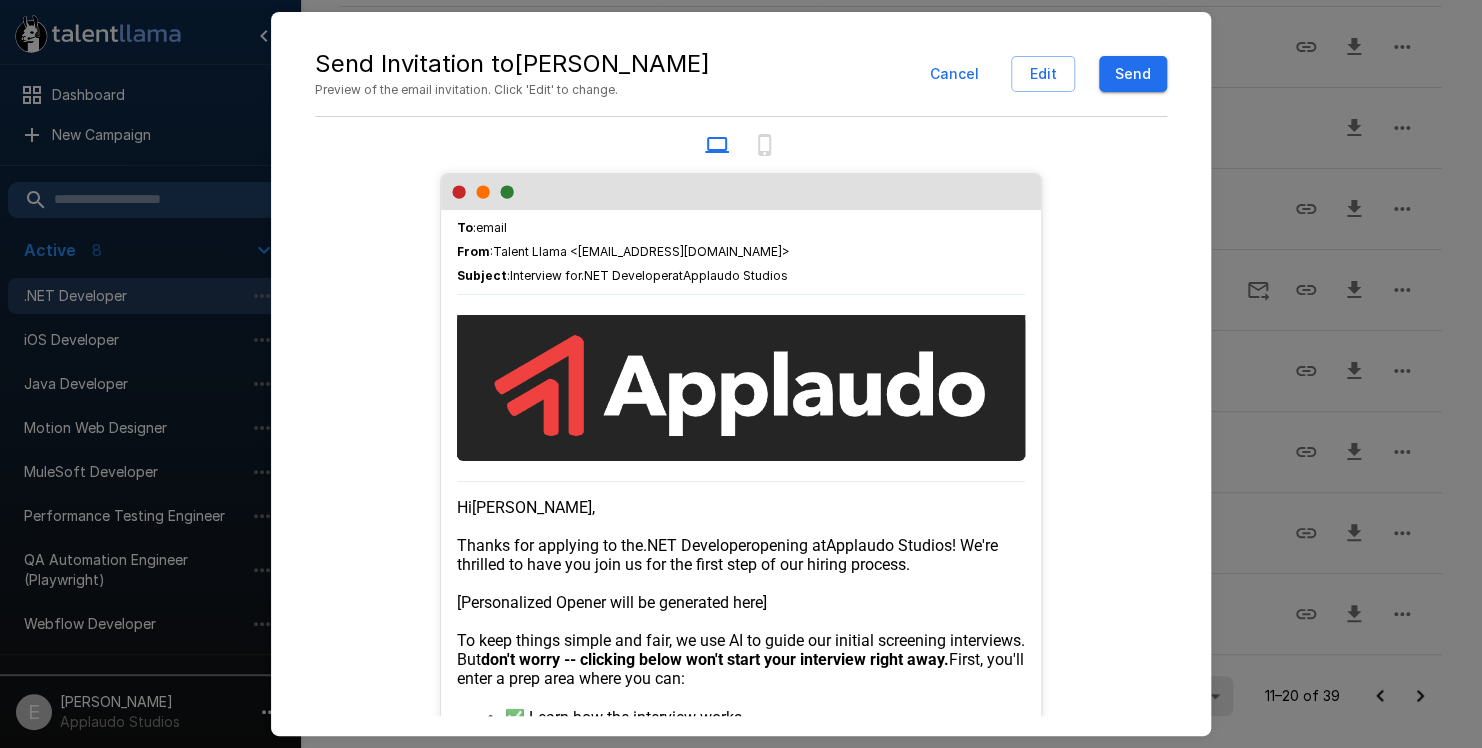 click on "Send Invitation to  [PERSON_NAME] Preview of the email invitation. Click 'Edit' to change. Cancel Edit Send To :  email From :  Talent Llama <[EMAIL_ADDRESS][DOMAIN_NAME]> Subject :  Interview for  .NET Developer  at  [GEOGRAPHIC_DATA] Hi  [PERSON_NAME] , Thanks for applying to the  .NET Developer  opening at  [GEOGRAPHIC_DATA] ! We're thrilled to have you join us for the first step of our hiring process. [Personalized Opener will be generated here] To keep things simple and fair, we use AI to guide our initial screening interviews. But  don't worry -- clicking below won't start your interview right away.   First, you'll enter a prep area where you can: ✅ Learn how the interview works ✅ Review helpful tips about how to respond ✅ Start the real interview when you're ready There's no rush -- you can exit and come back anytime before starting.  When you do begin, we'll guide you through every step of the way. If you have any questions, feel free to reach out. We're here to support you throughout the process. The" at bounding box center [741, 374] 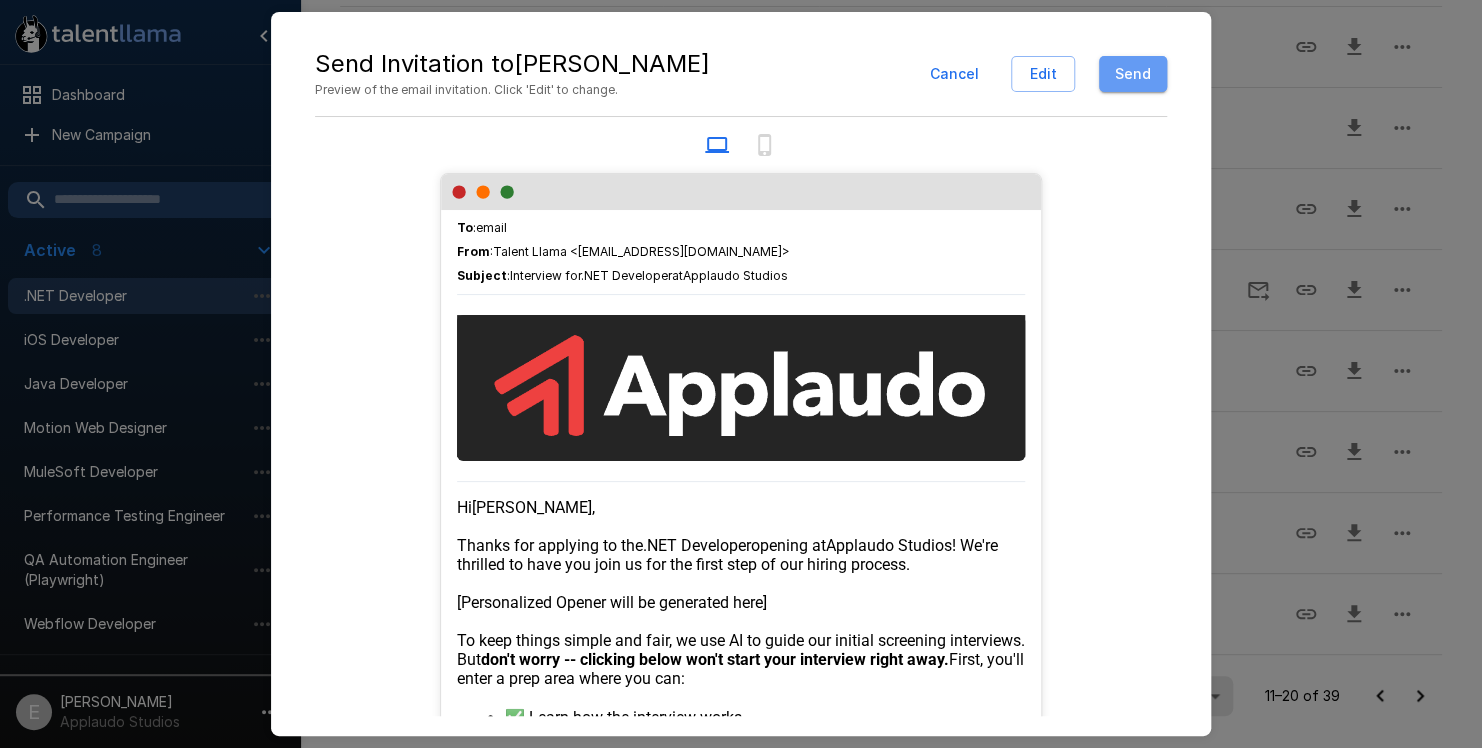 click on "Send" at bounding box center [1133, 74] 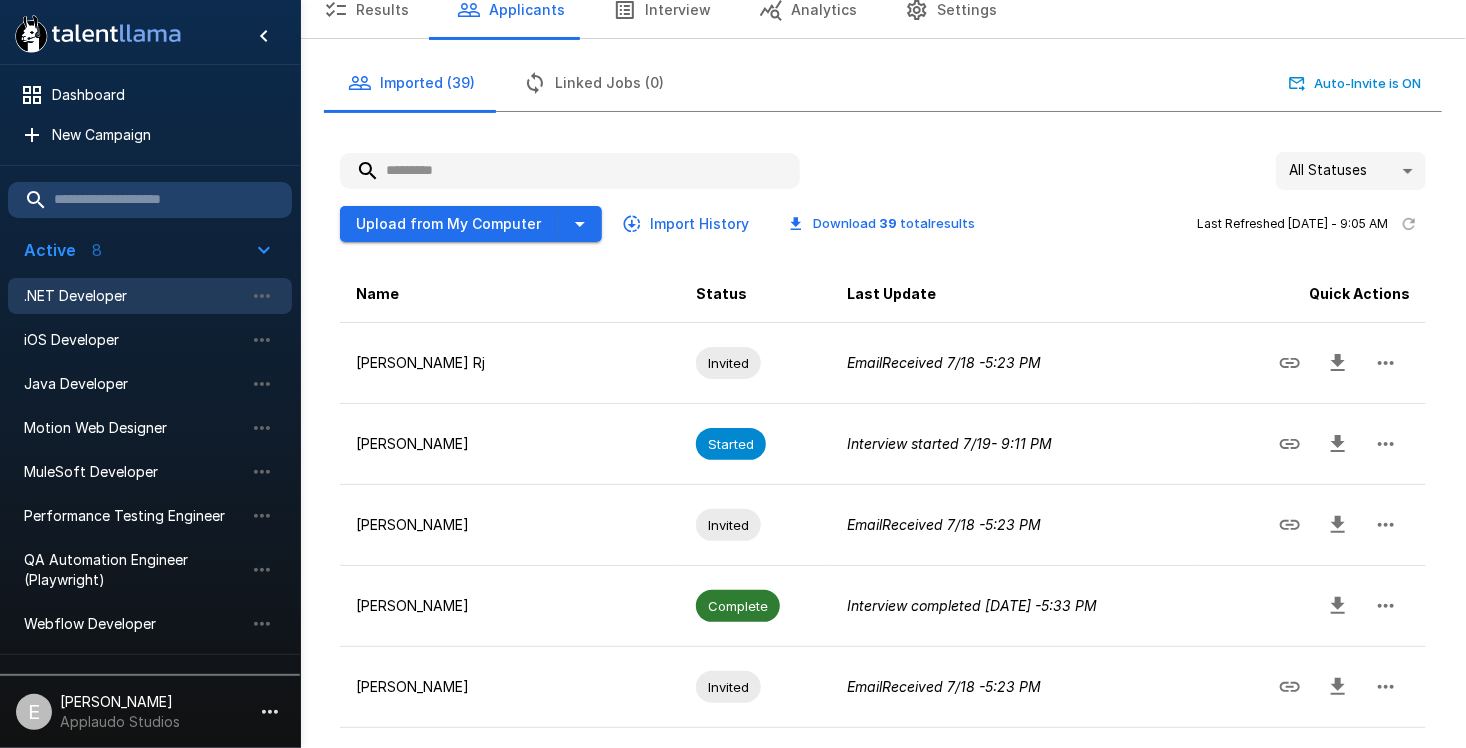 scroll, scrollTop: 88, scrollLeft: 0, axis: vertical 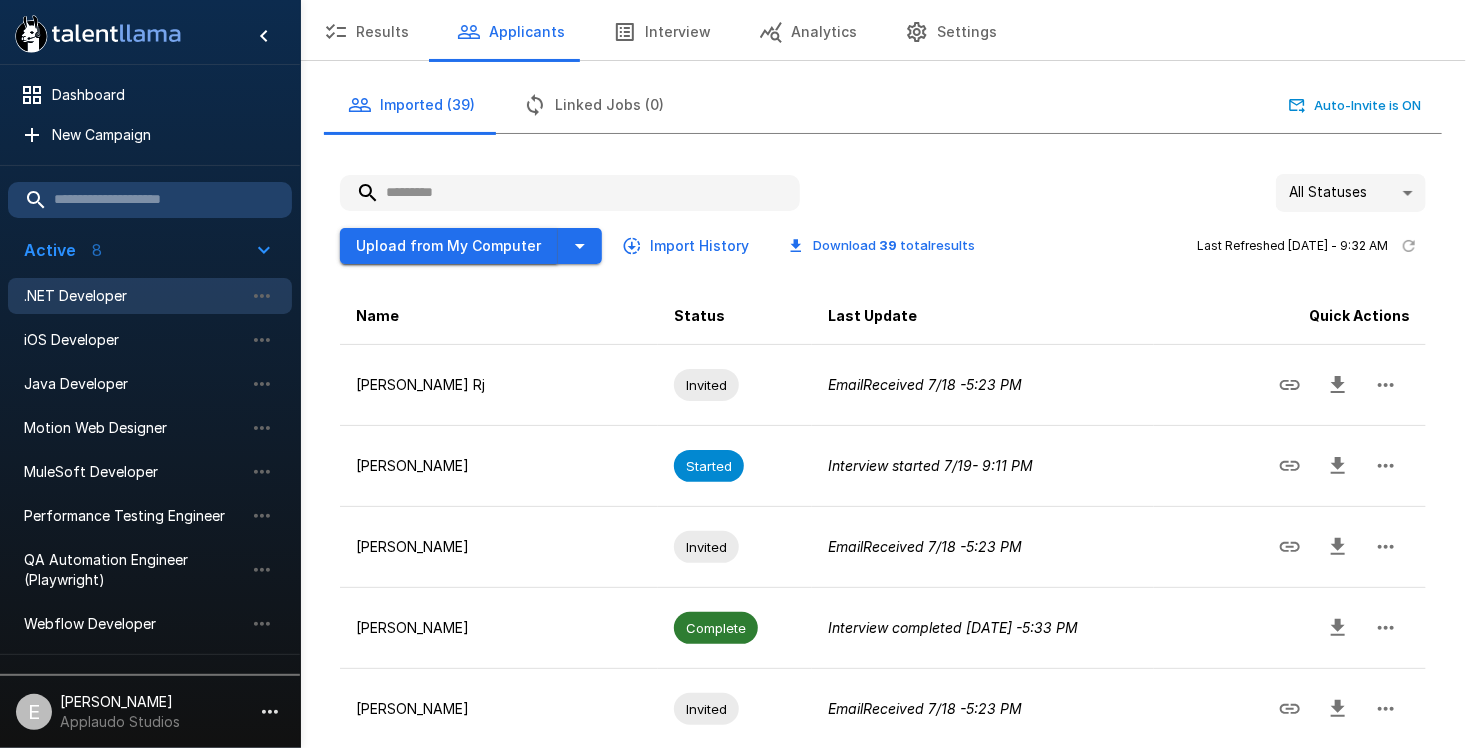 click on "Upload from My Computer" at bounding box center (449, 246) 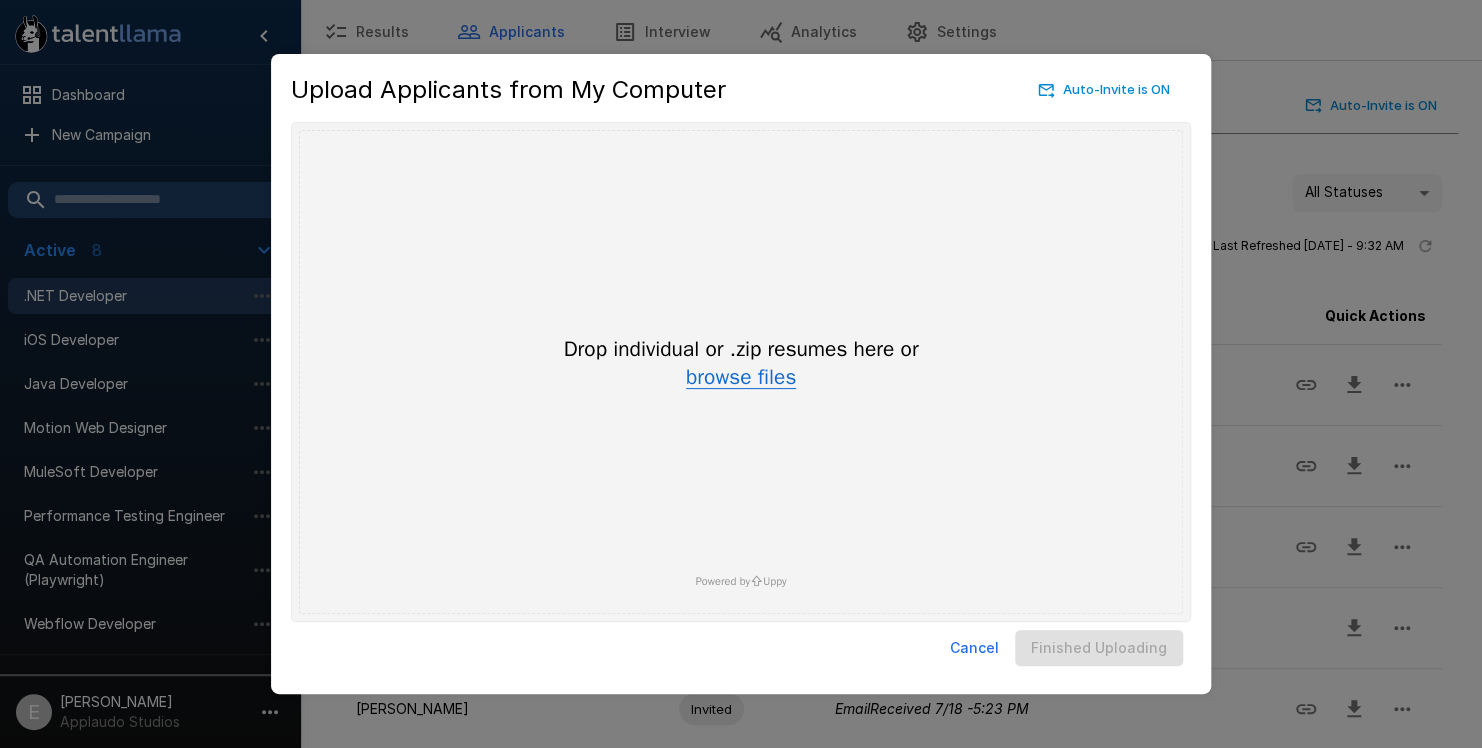 click on "browse files" at bounding box center [741, 378] 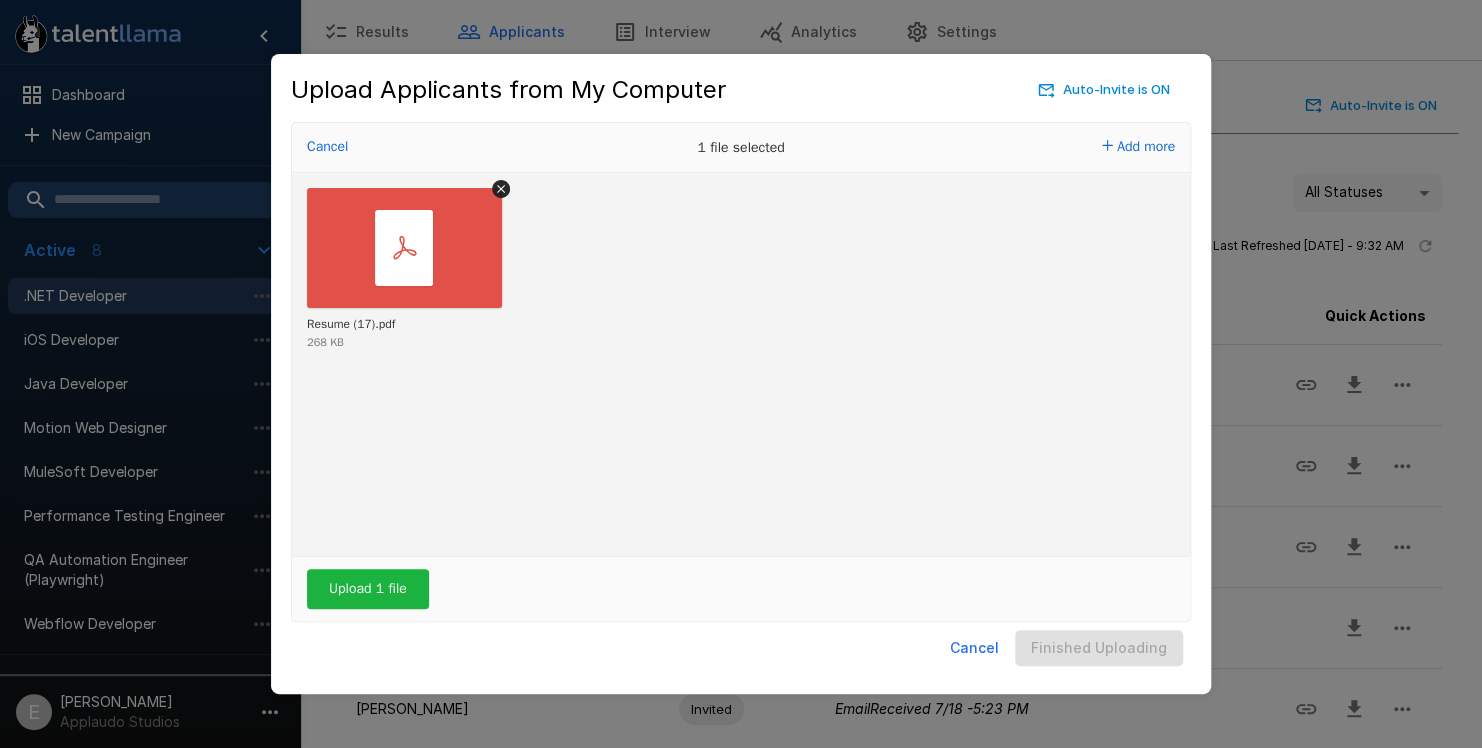 click on "Upload 1 file" at bounding box center [741, 589] 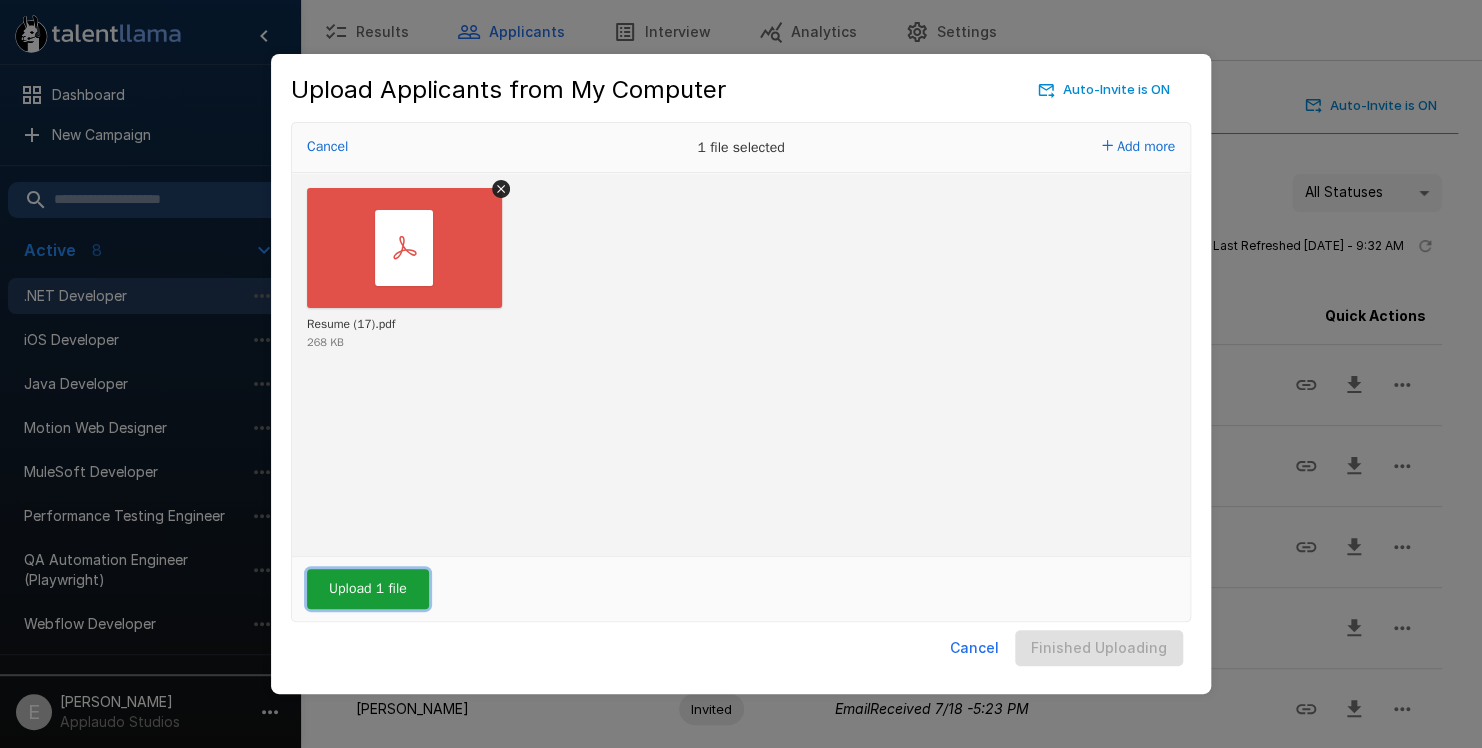 click on "Upload 1 file" at bounding box center (368, 589) 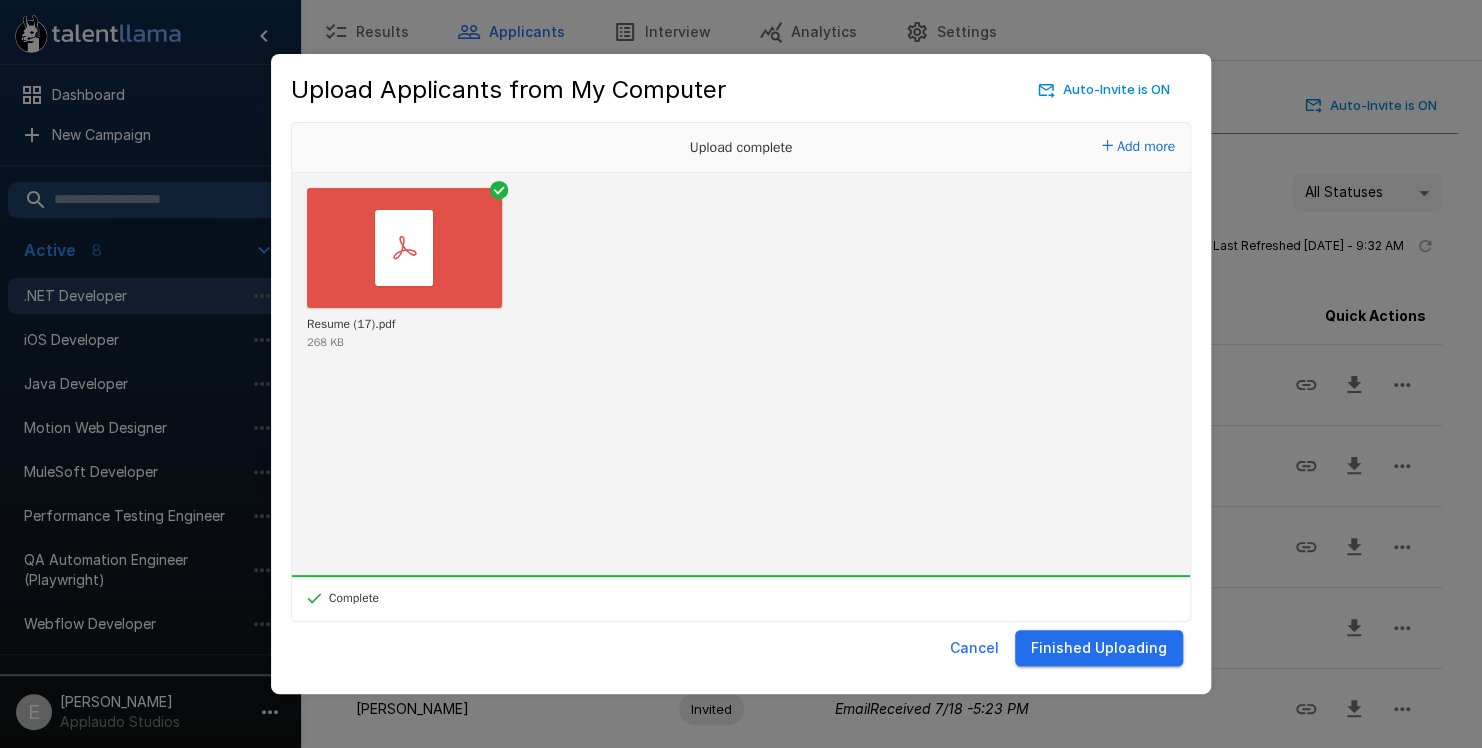 click on "Finished Uploading" at bounding box center (1099, 648) 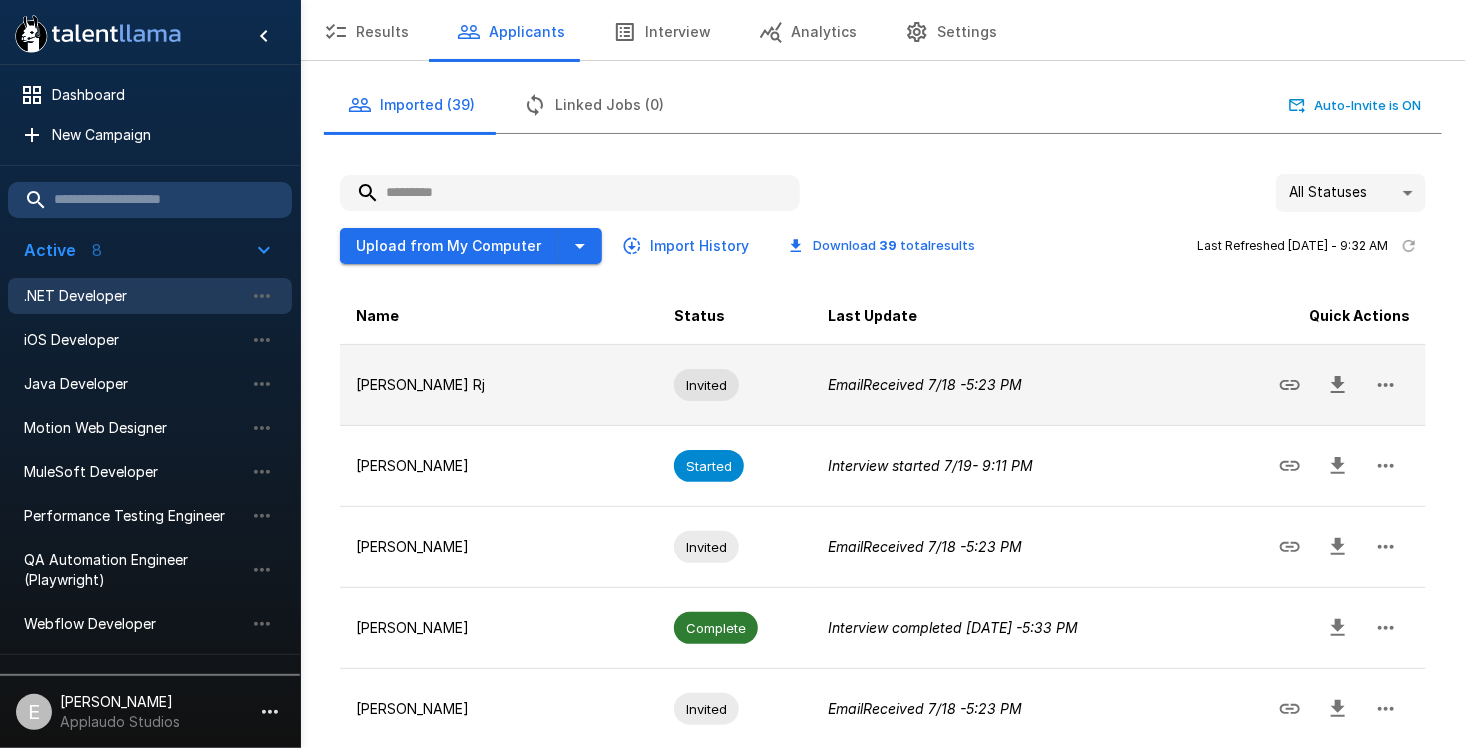 click on "[PERSON_NAME] Rj" at bounding box center [499, 385] 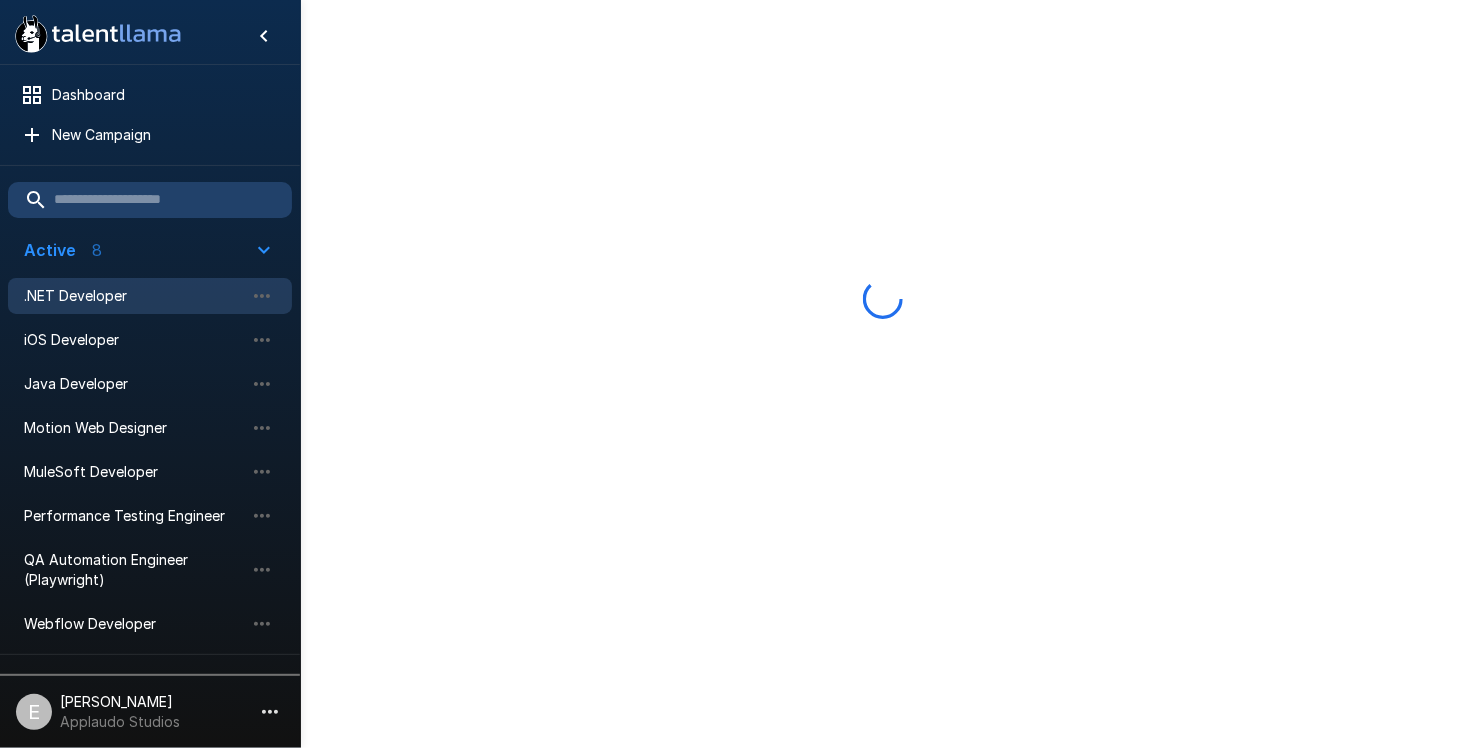 scroll, scrollTop: 0, scrollLeft: 0, axis: both 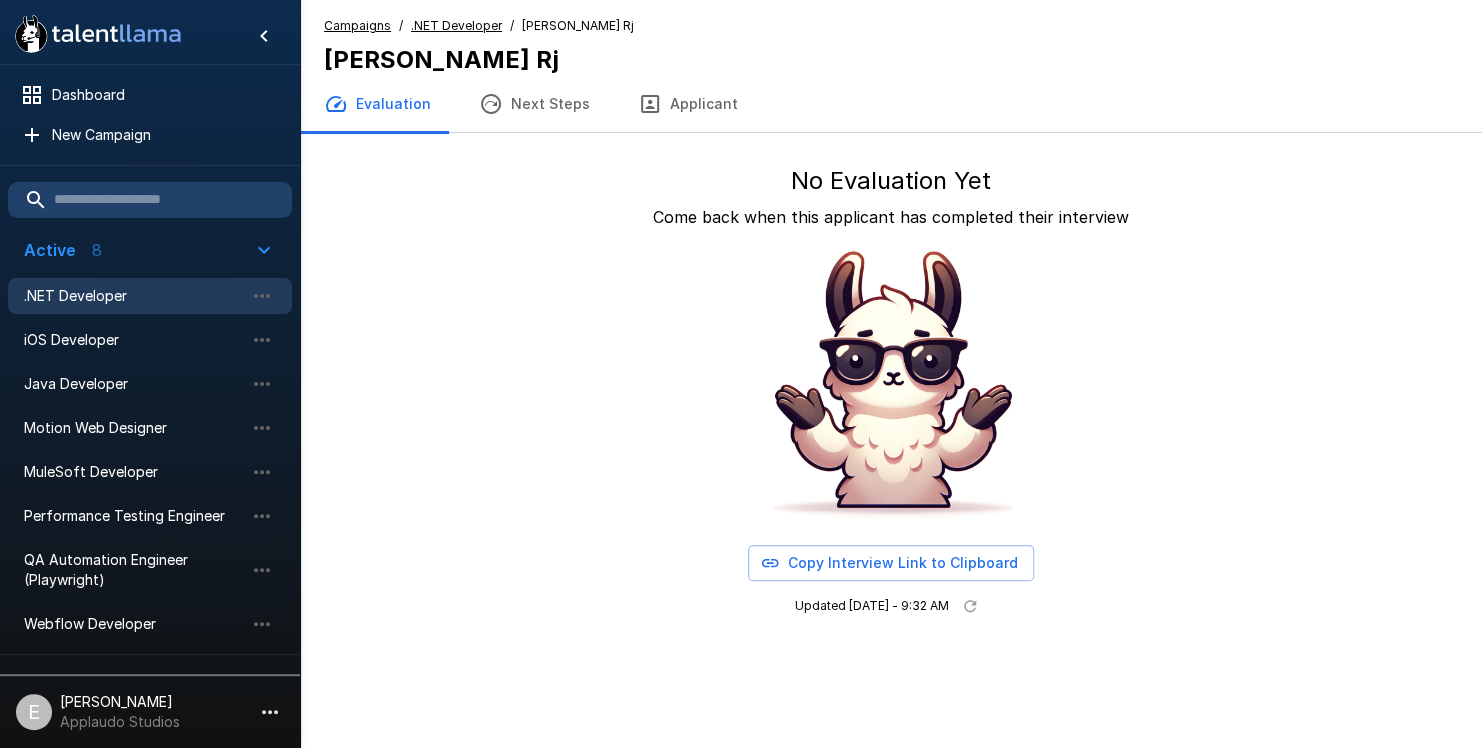 click on ".NET Developer" at bounding box center (134, 296) 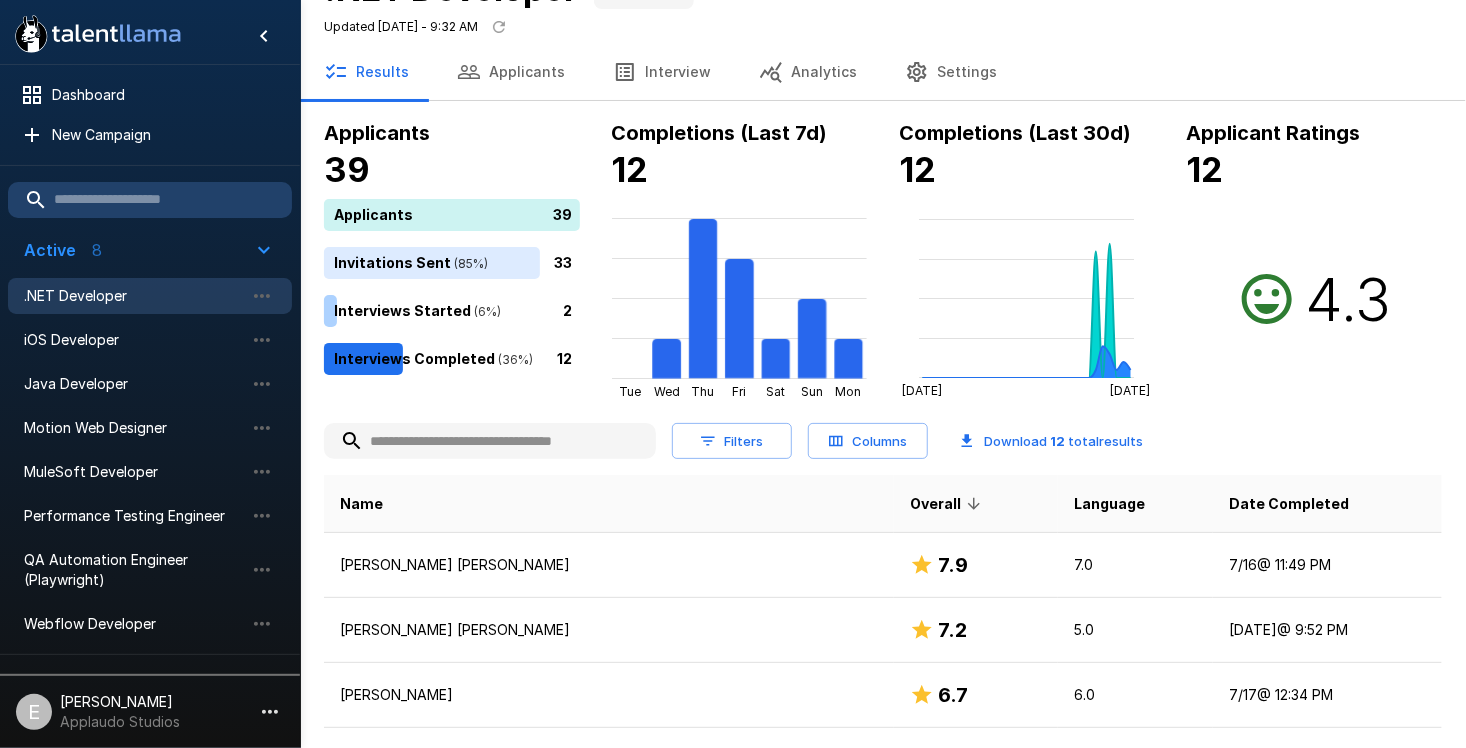 scroll, scrollTop: 0, scrollLeft: 0, axis: both 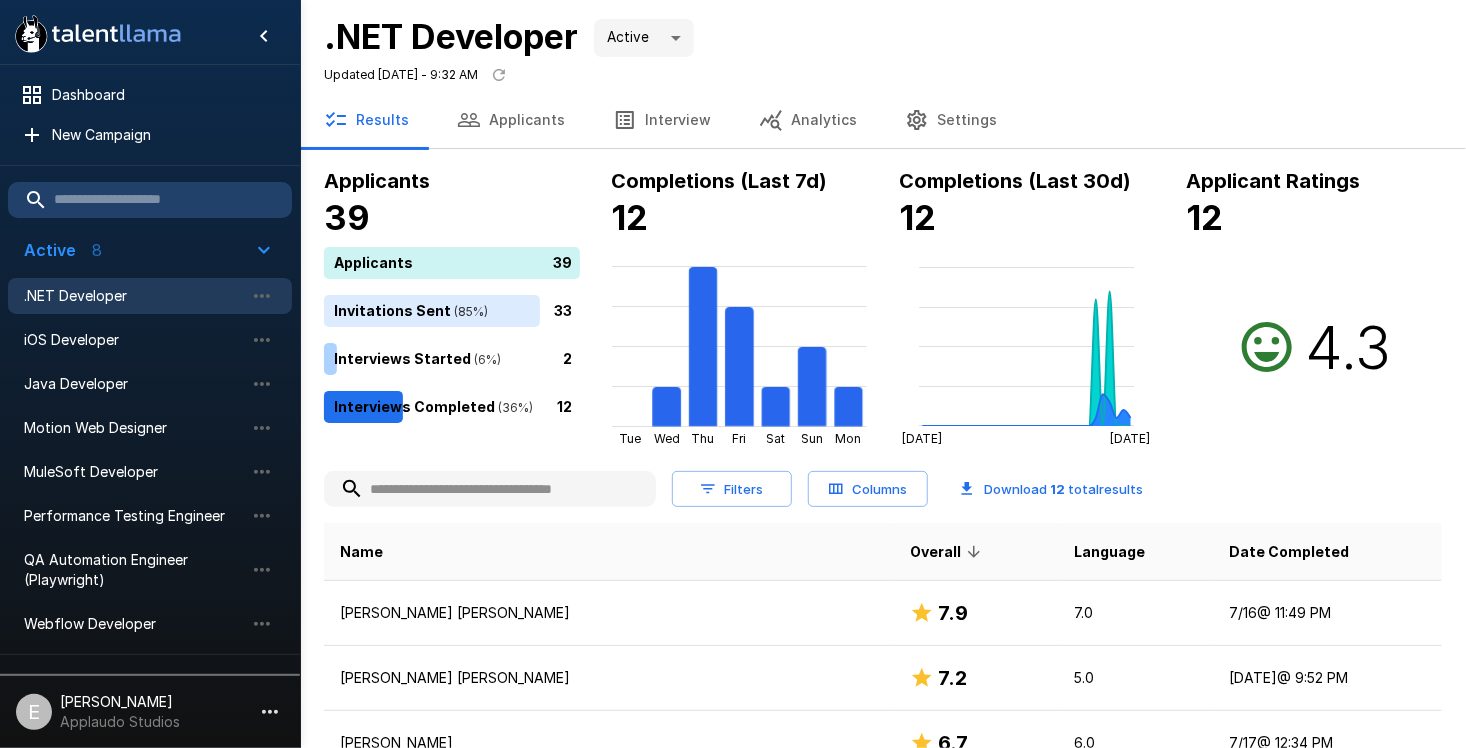 click on "Applicants" at bounding box center [511, 120] 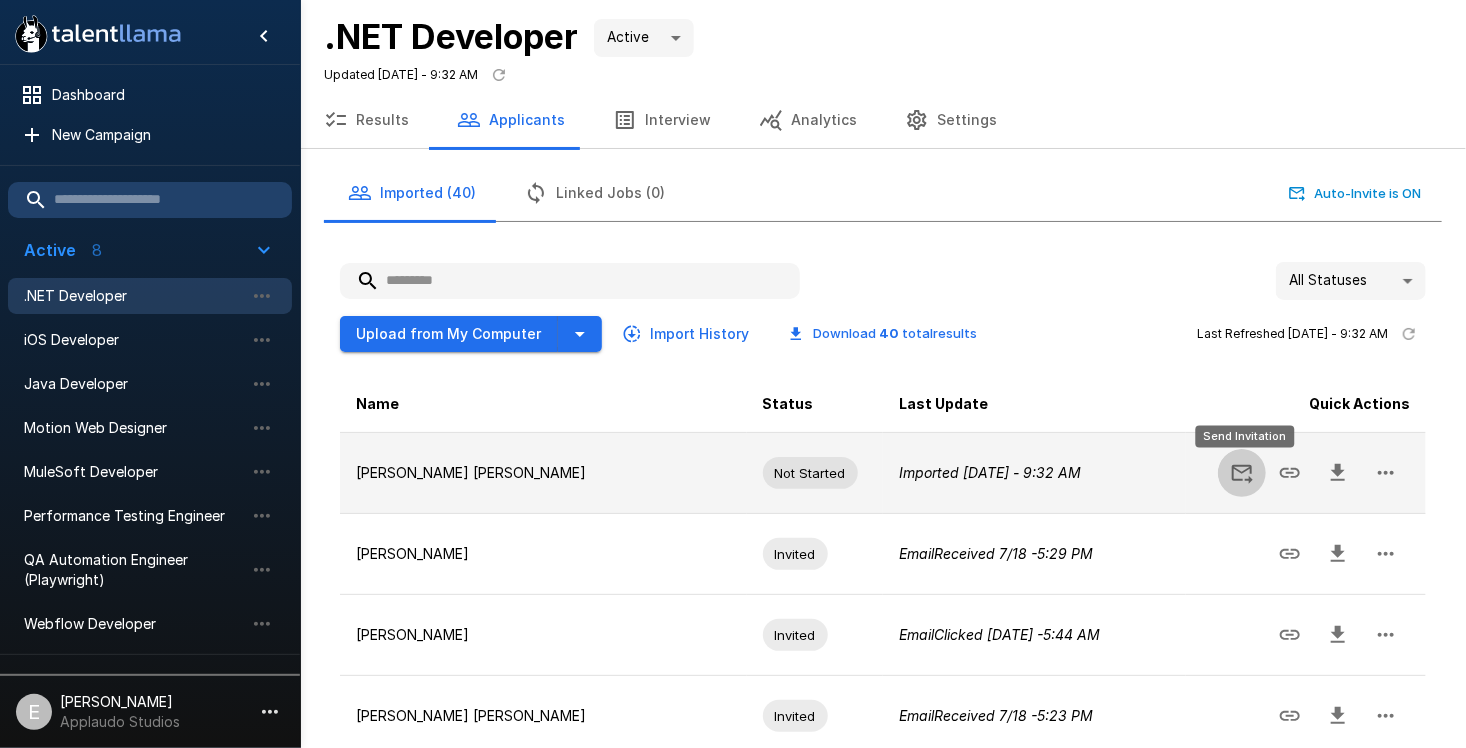 click 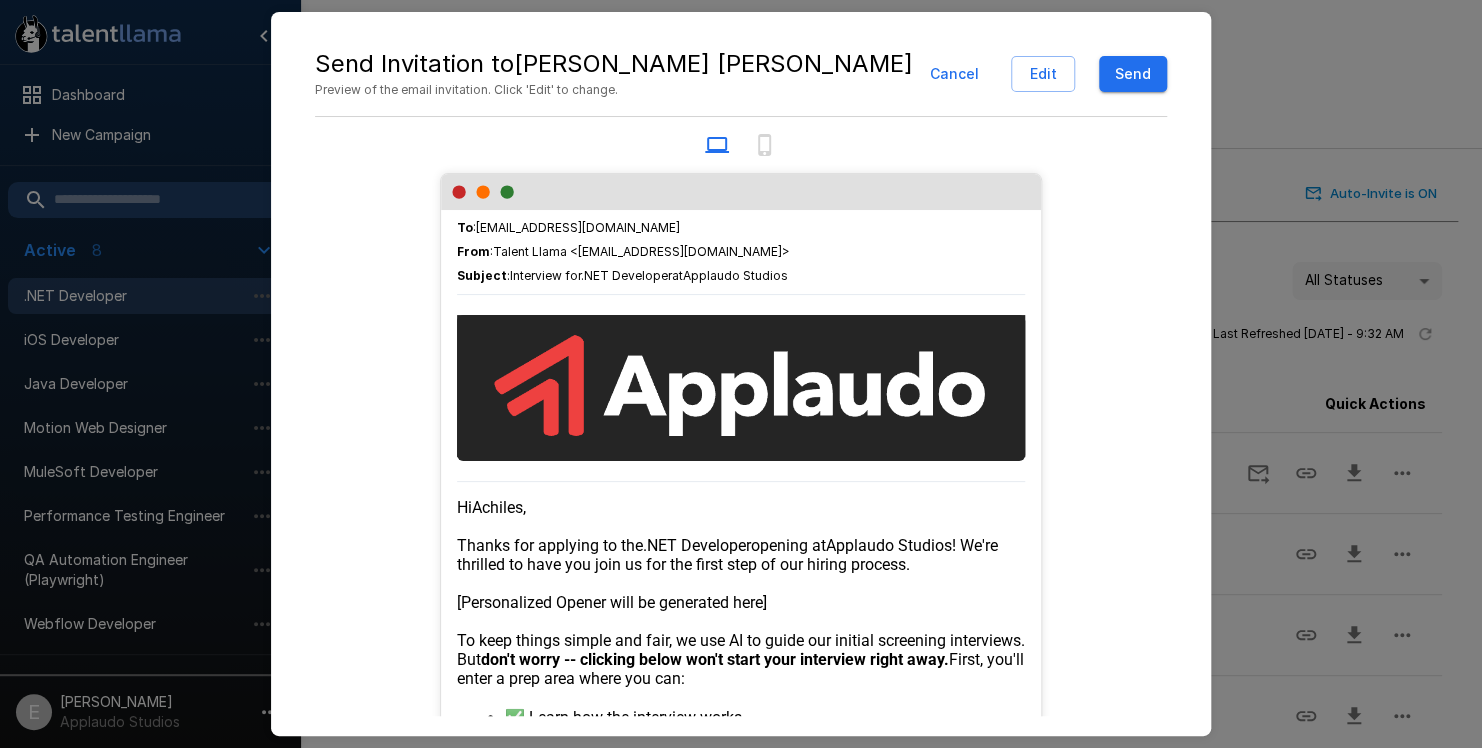 click on "Send" at bounding box center [1133, 74] 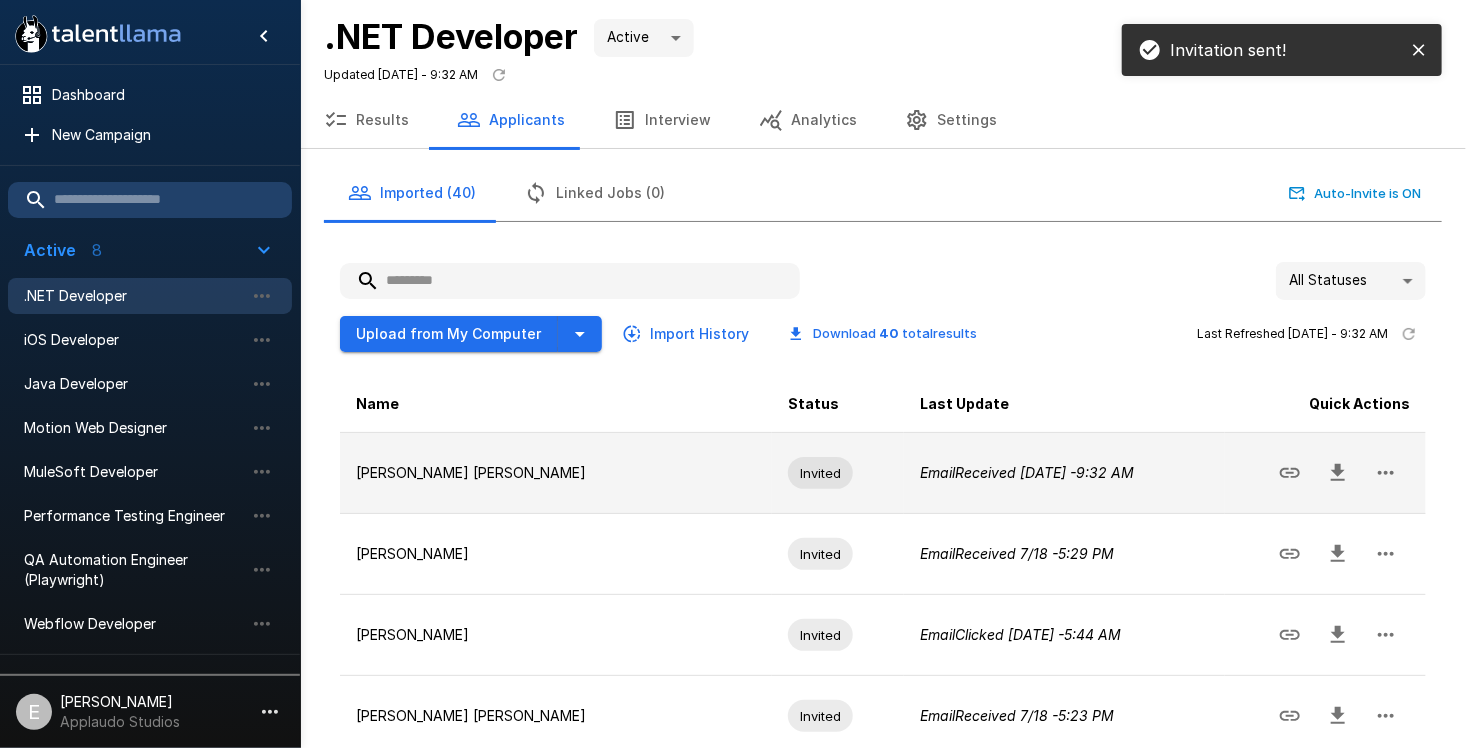 click on "Email  Received   [DATE]   -  9:32 AM" at bounding box center (1064, 473) 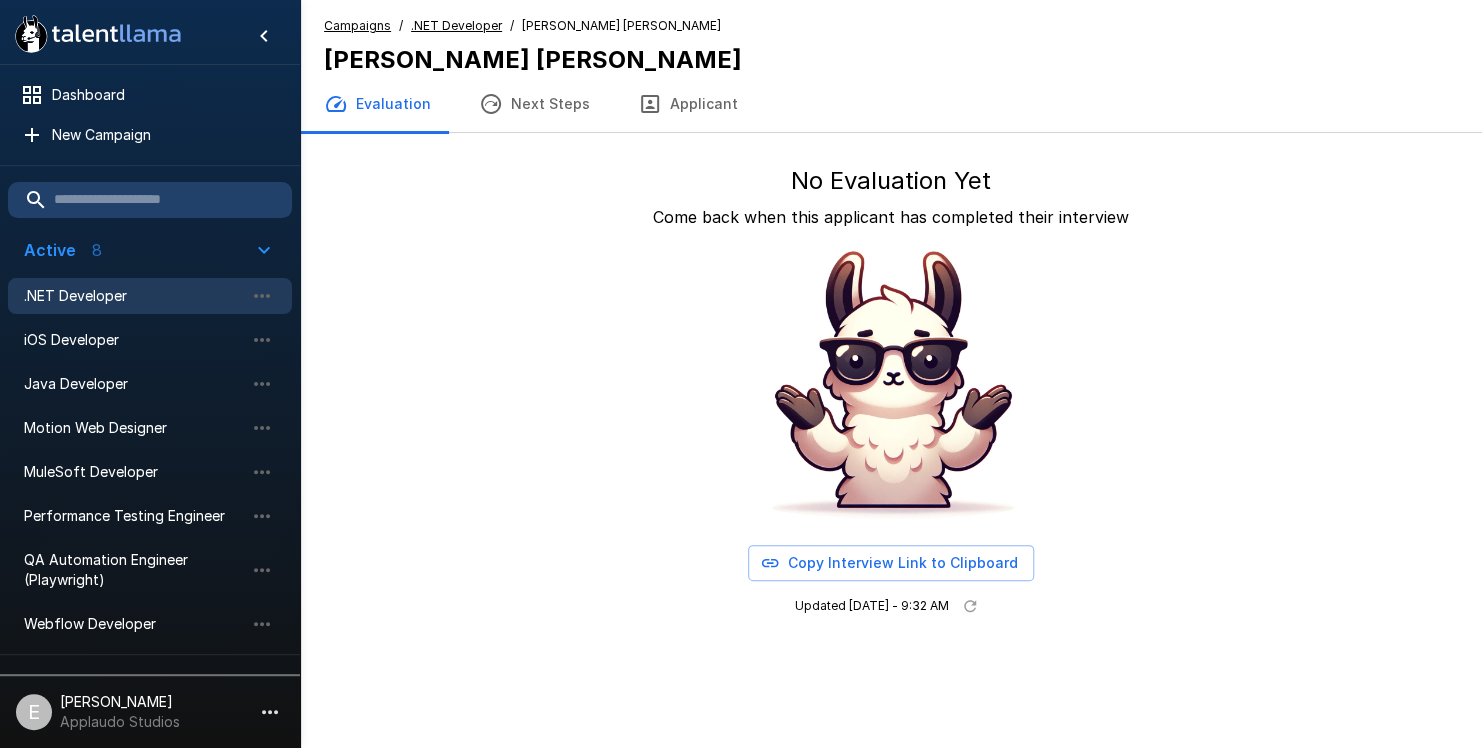 click on "No Evaluation Yet Come back when this applicant has completed their interview Copy Interview Link to Clipboard Updated [DATE] - 9:32 AM" at bounding box center (891, 386) 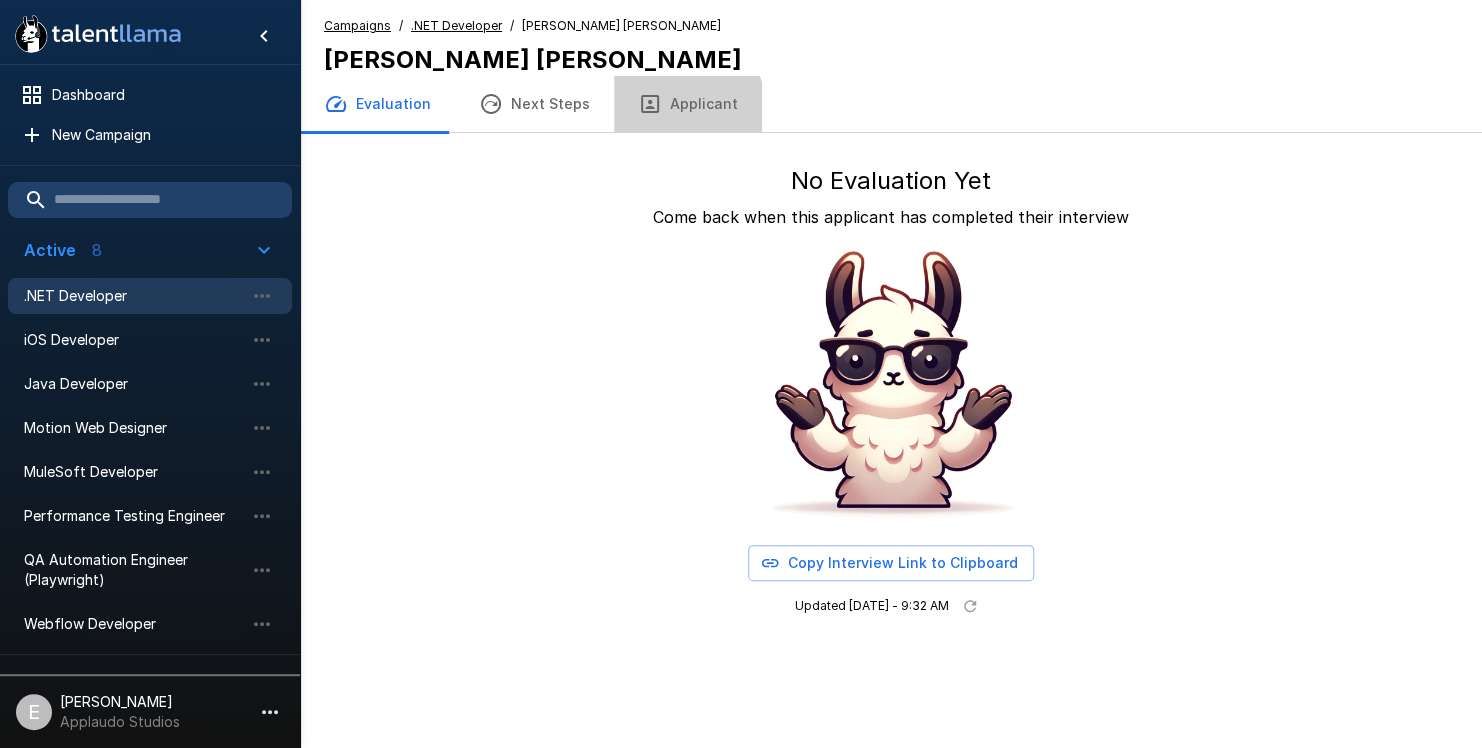 click on "Applicant" at bounding box center [688, 104] 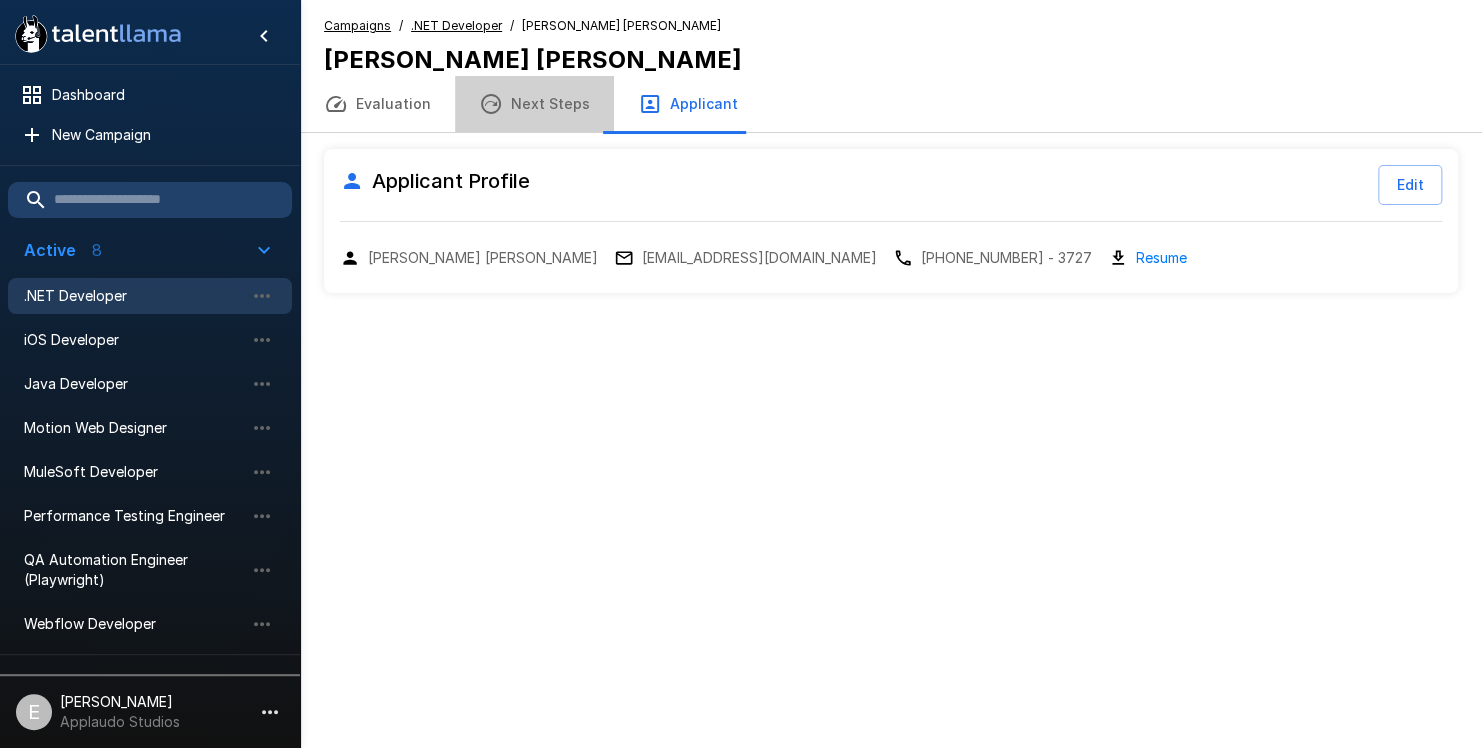click on "Next Steps" at bounding box center (534, 104) 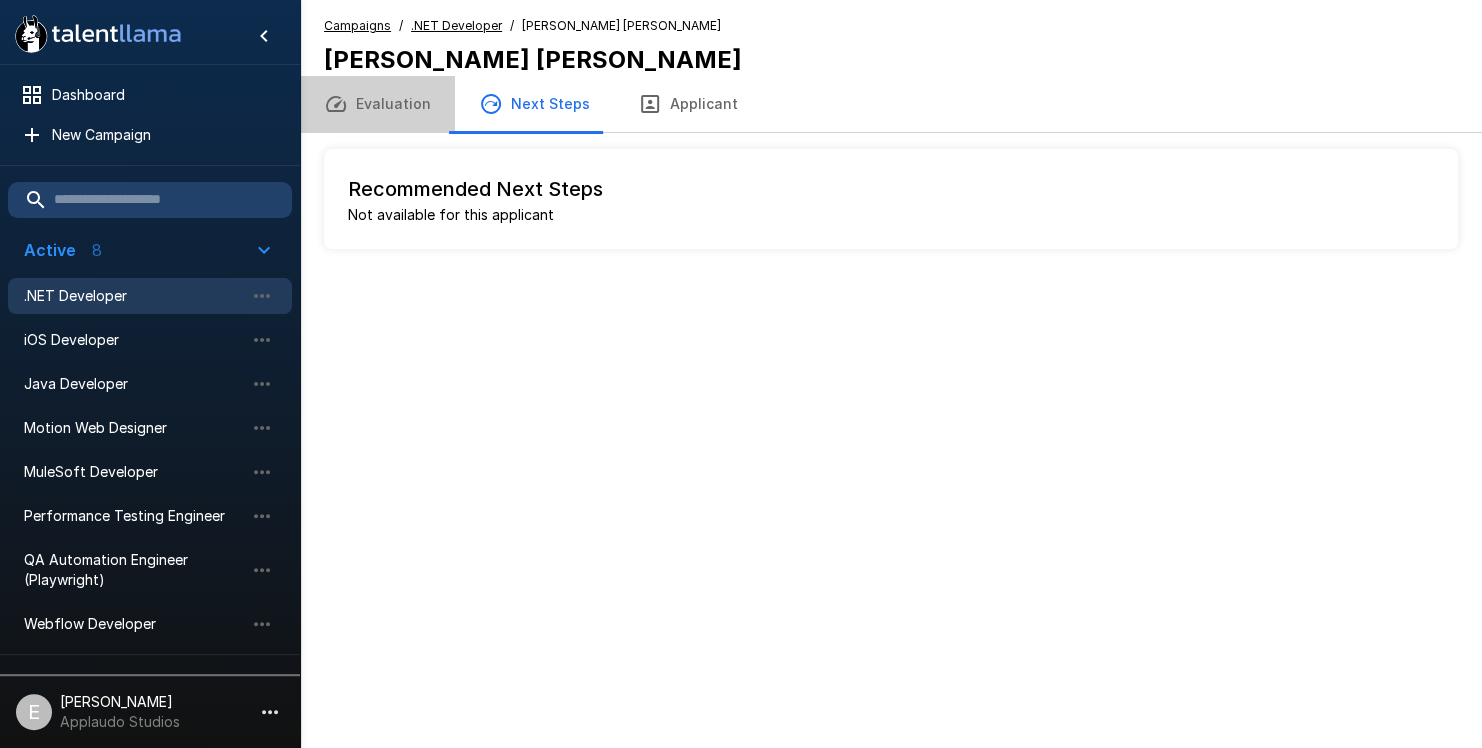 click on "Evaluation" at bounding box center [377, 104] 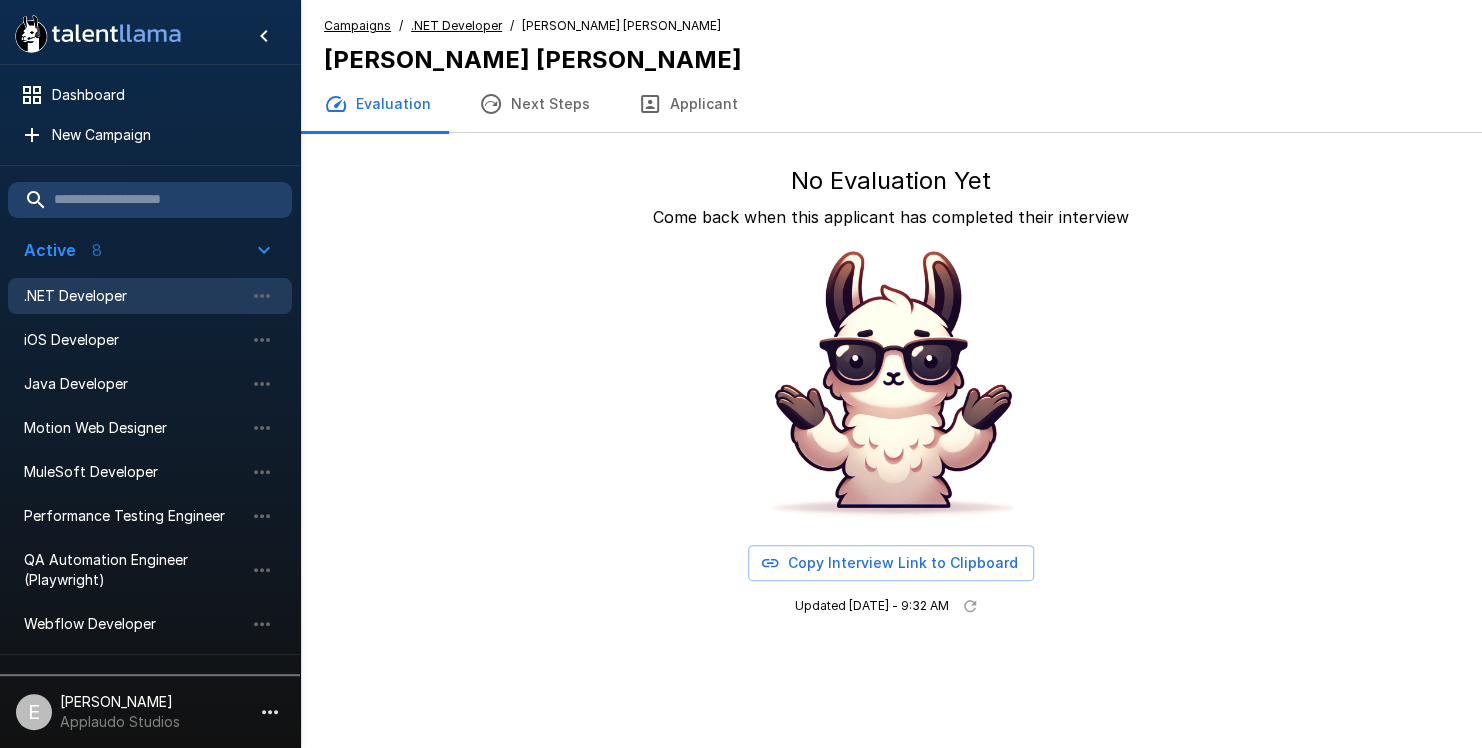 click on "No Evaluation Yet Come back when this applicant has completed their interview Copy Interview Link to Clipboard Updated [DATE] - 9:32 AM" at bounding box center (891, 394) 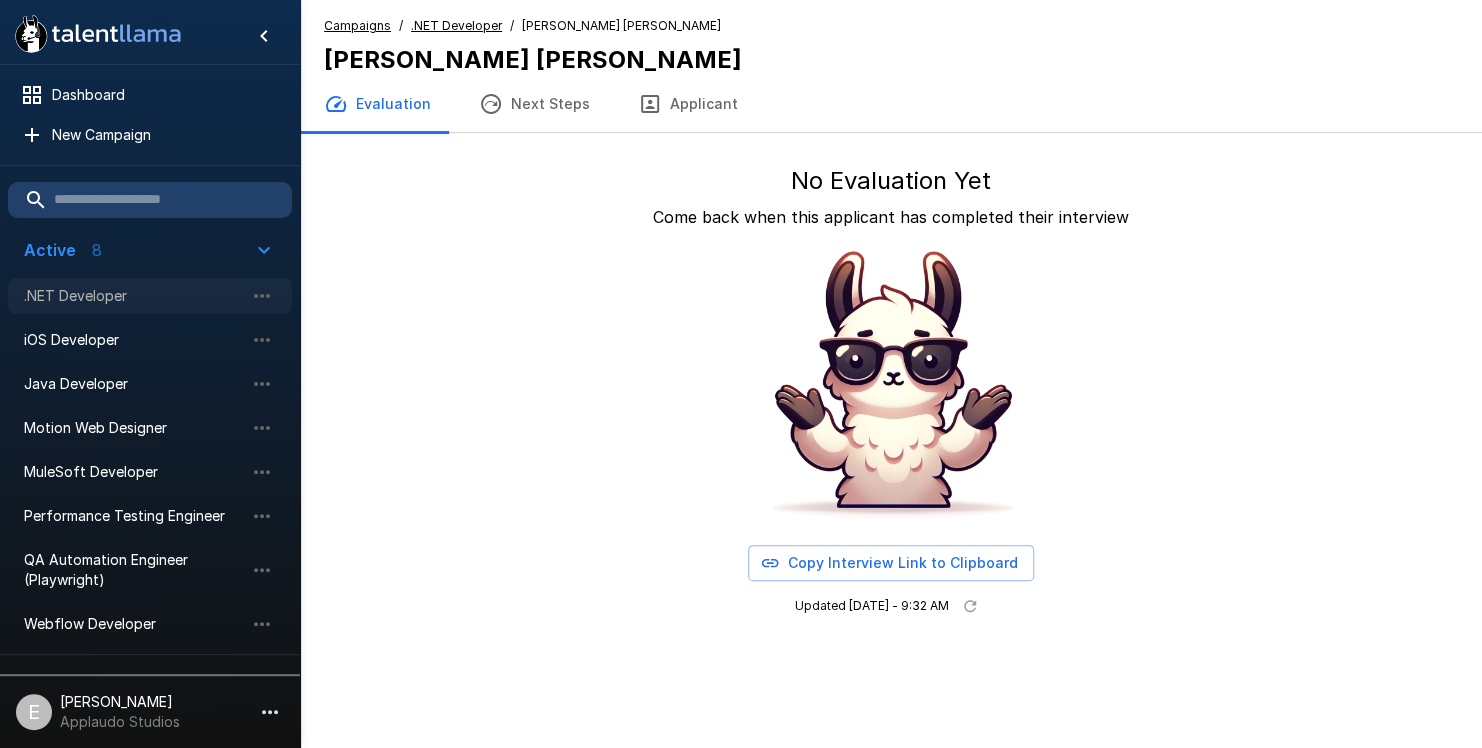 click on ".NET Developer" at bounding box center (150, 296) 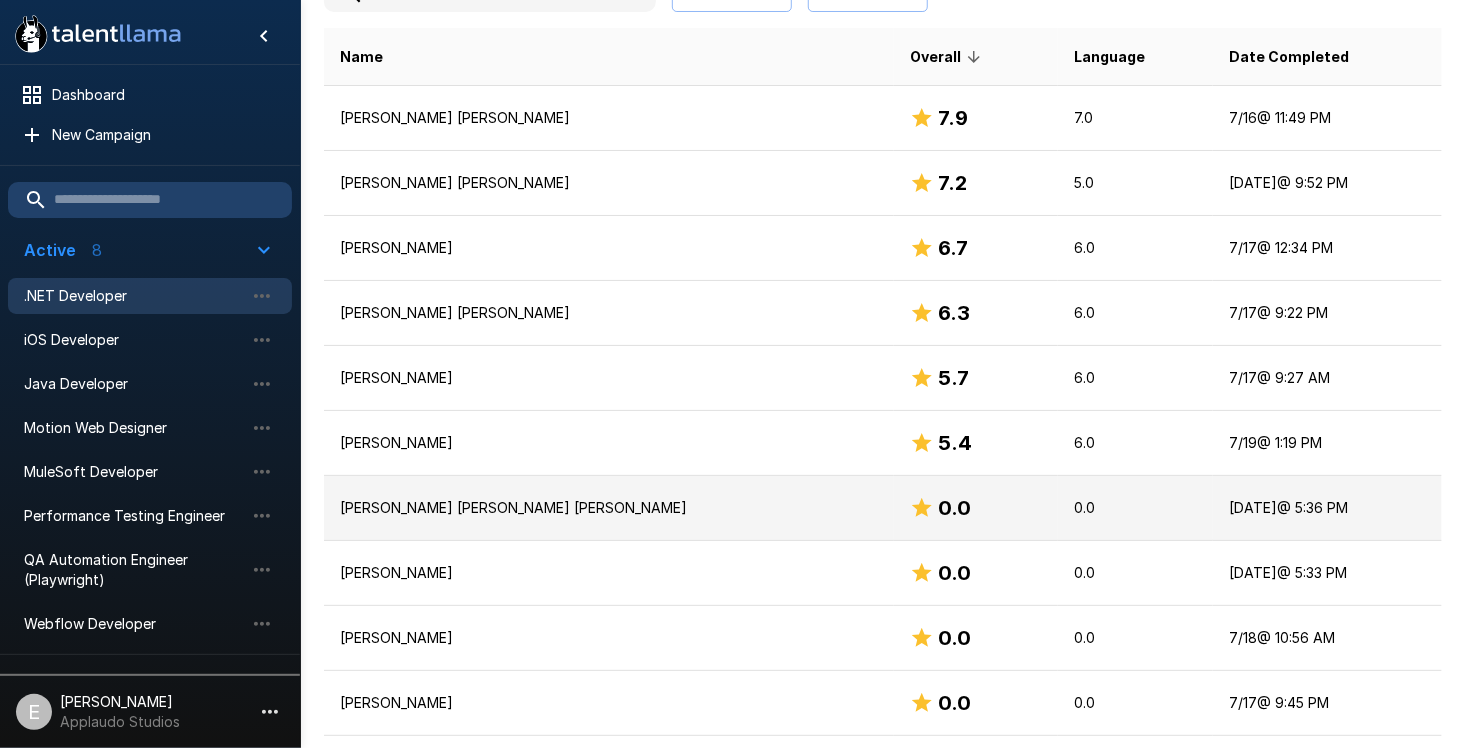 scroll, scrollTop: 500, scrollLeft: 0, axis: vertical 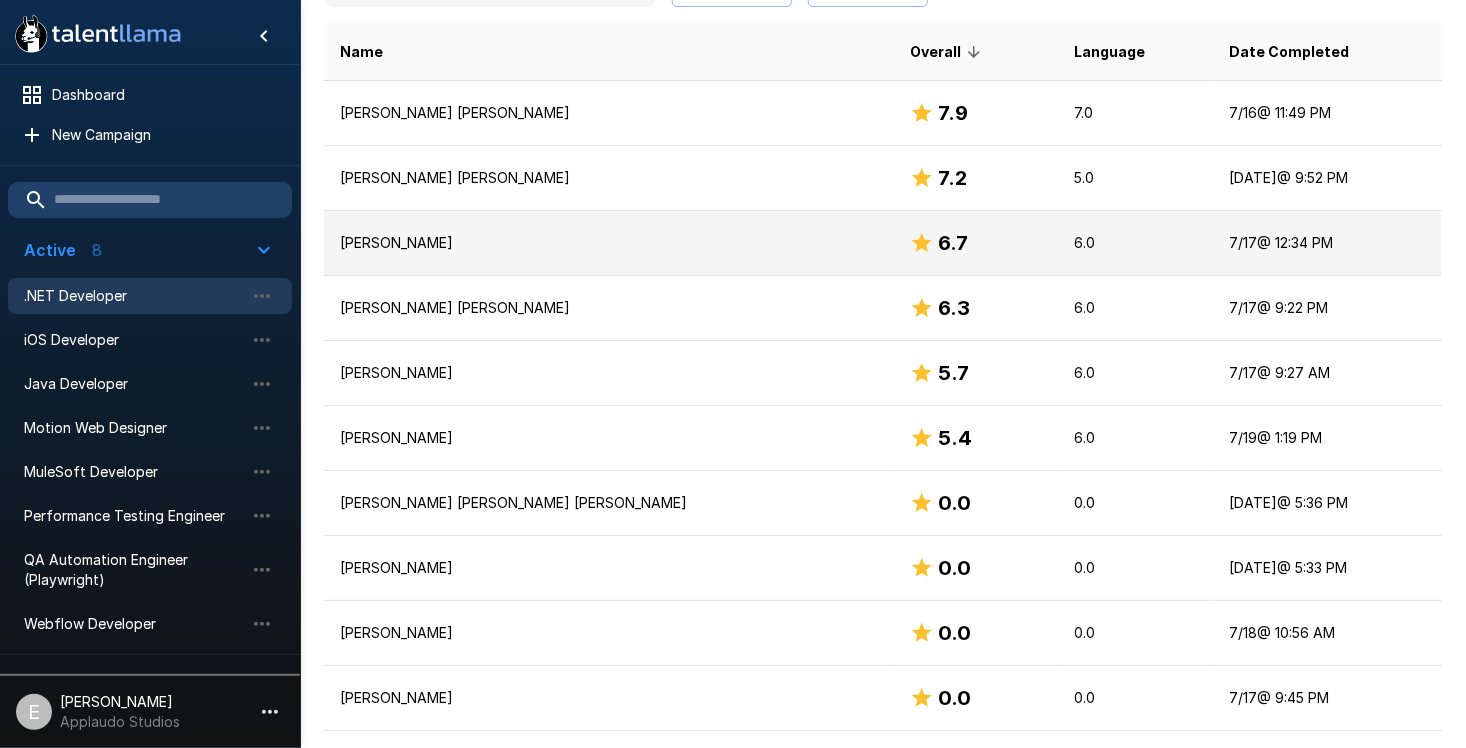click on "[PERSON_NAME]" at bounding box center (609, 243) 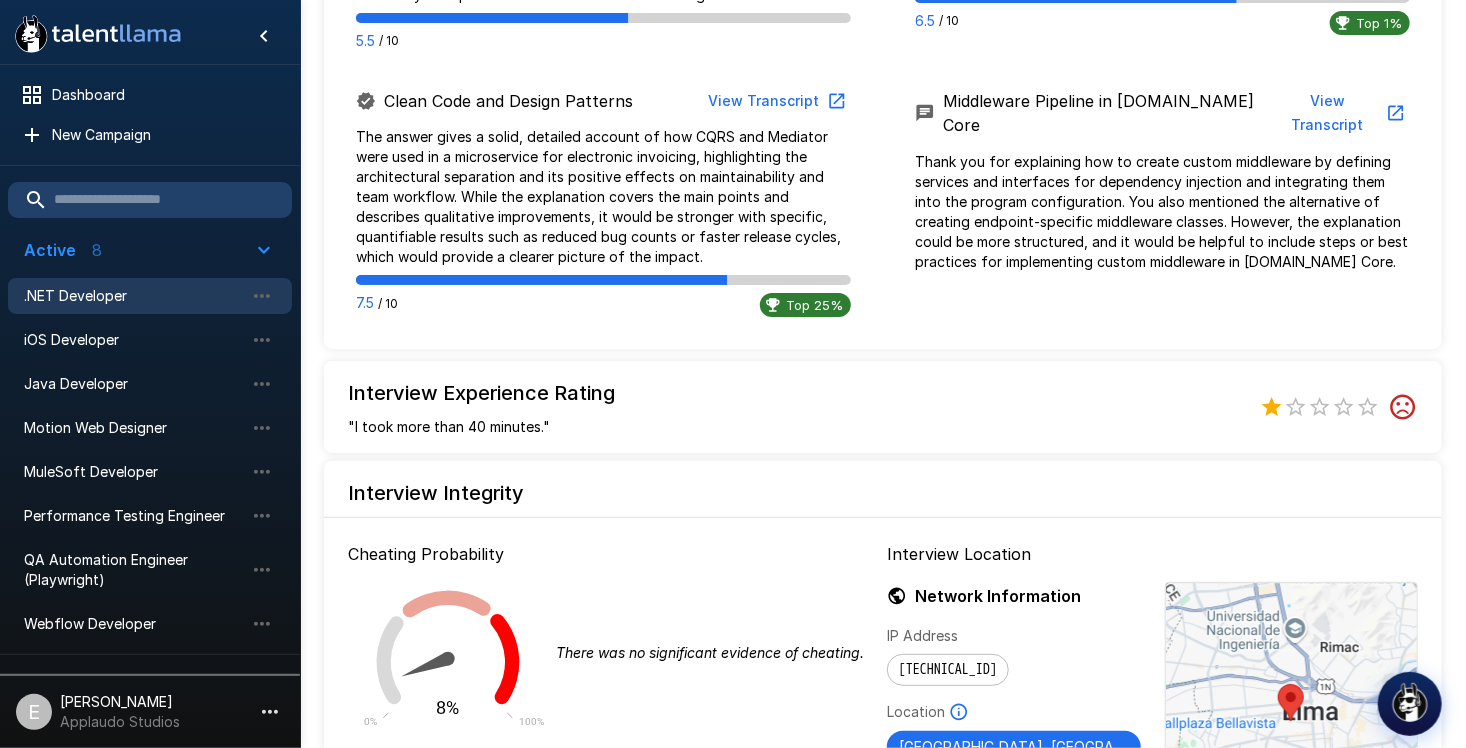scroll, scrollTop: 2843, scrollLeft: 0, axis: vertical 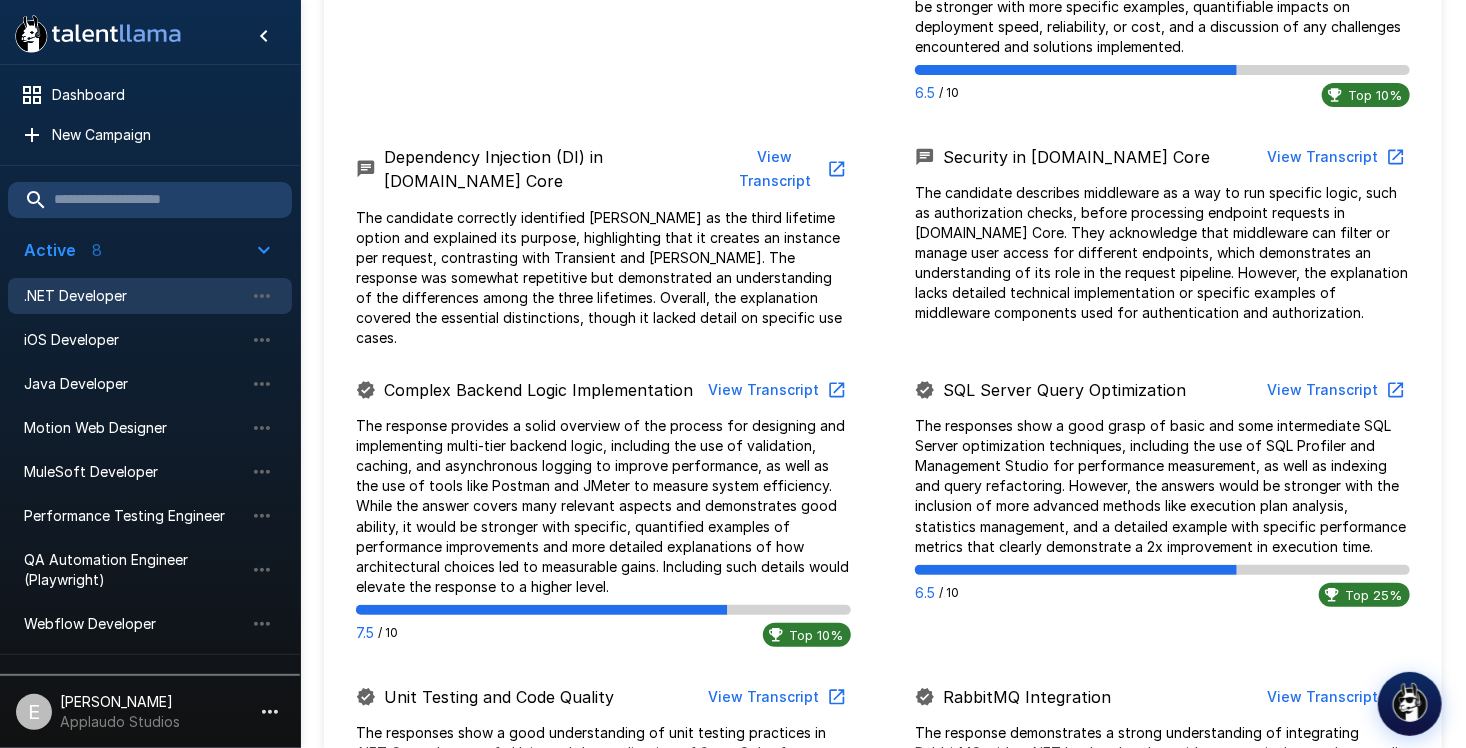 drag, startPoint x: 677, startPoint y: 558, endPoint x: 661, endPoint y: 316, distance: 242.52835 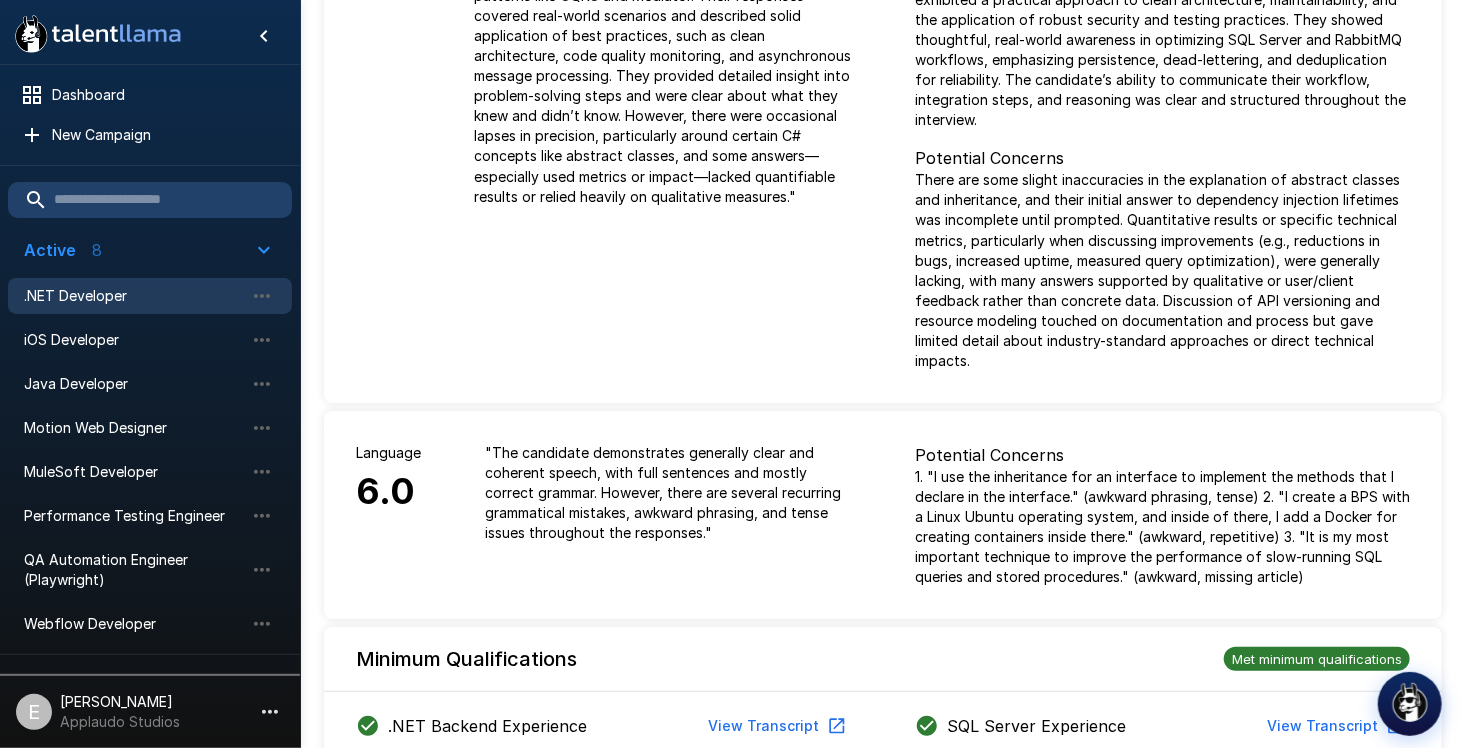 scroll, scrollTop: 354, scrollLeft: 0, axis: vertical 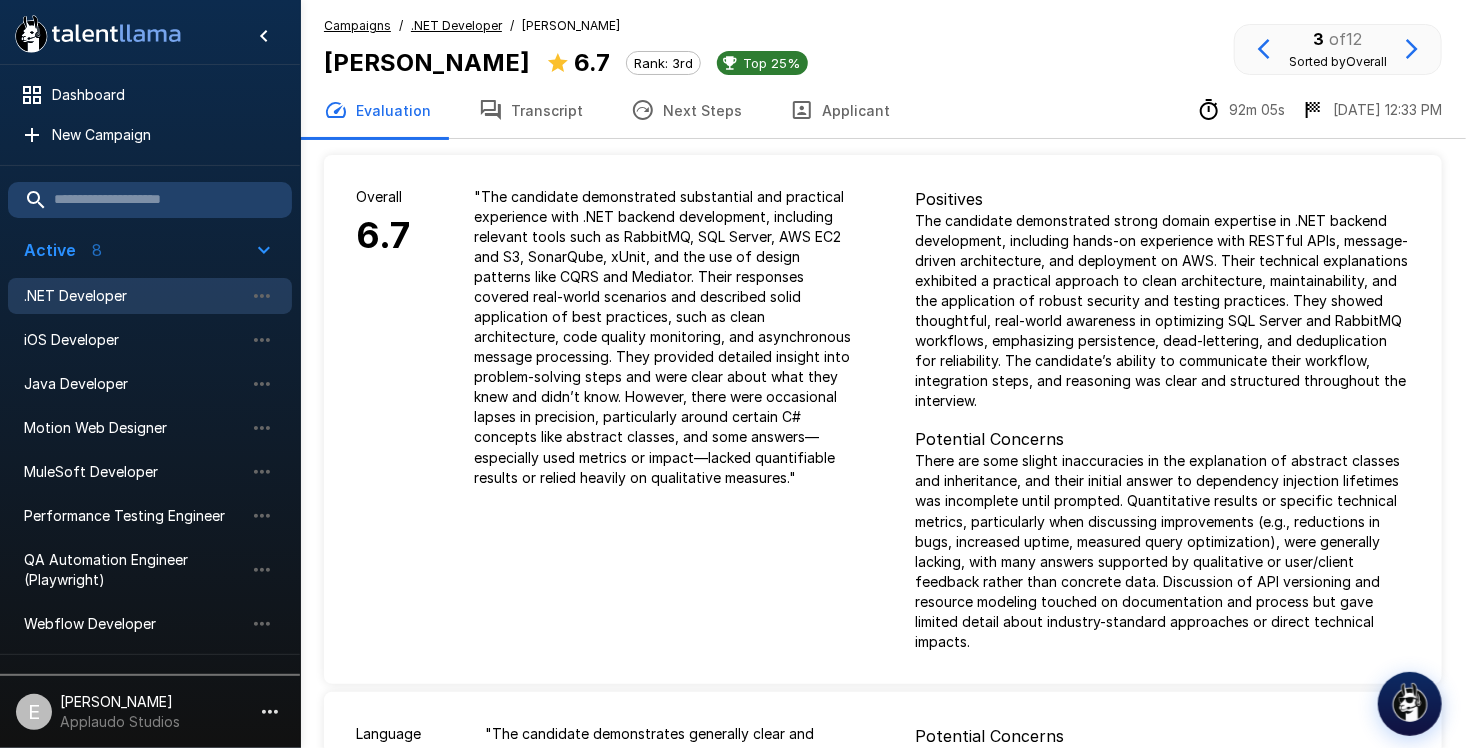 drag, startPoint x: 618, startPoint y: 408, endPoint x: 595, endPoint y: 220, distance: 189.40169 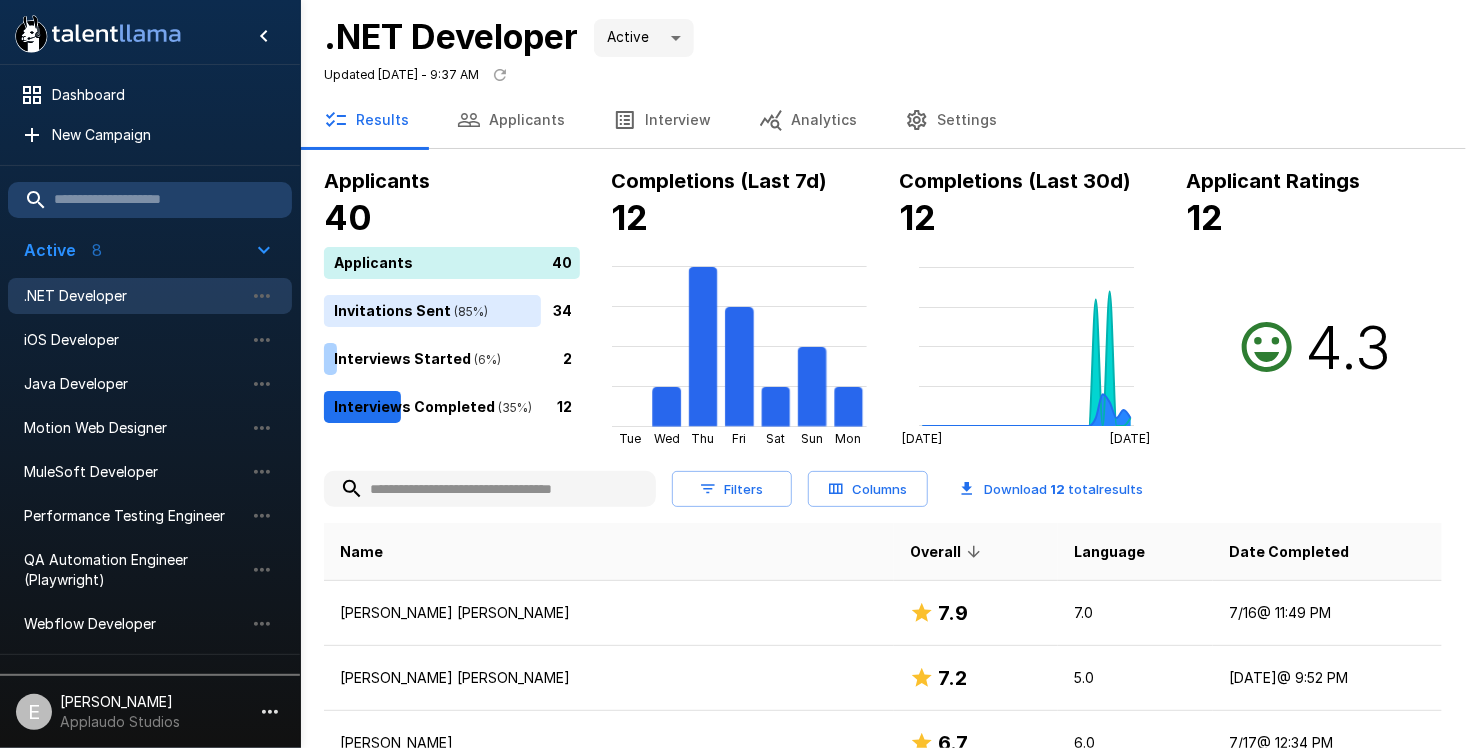 click on "34" at bounding box center (456, 311) 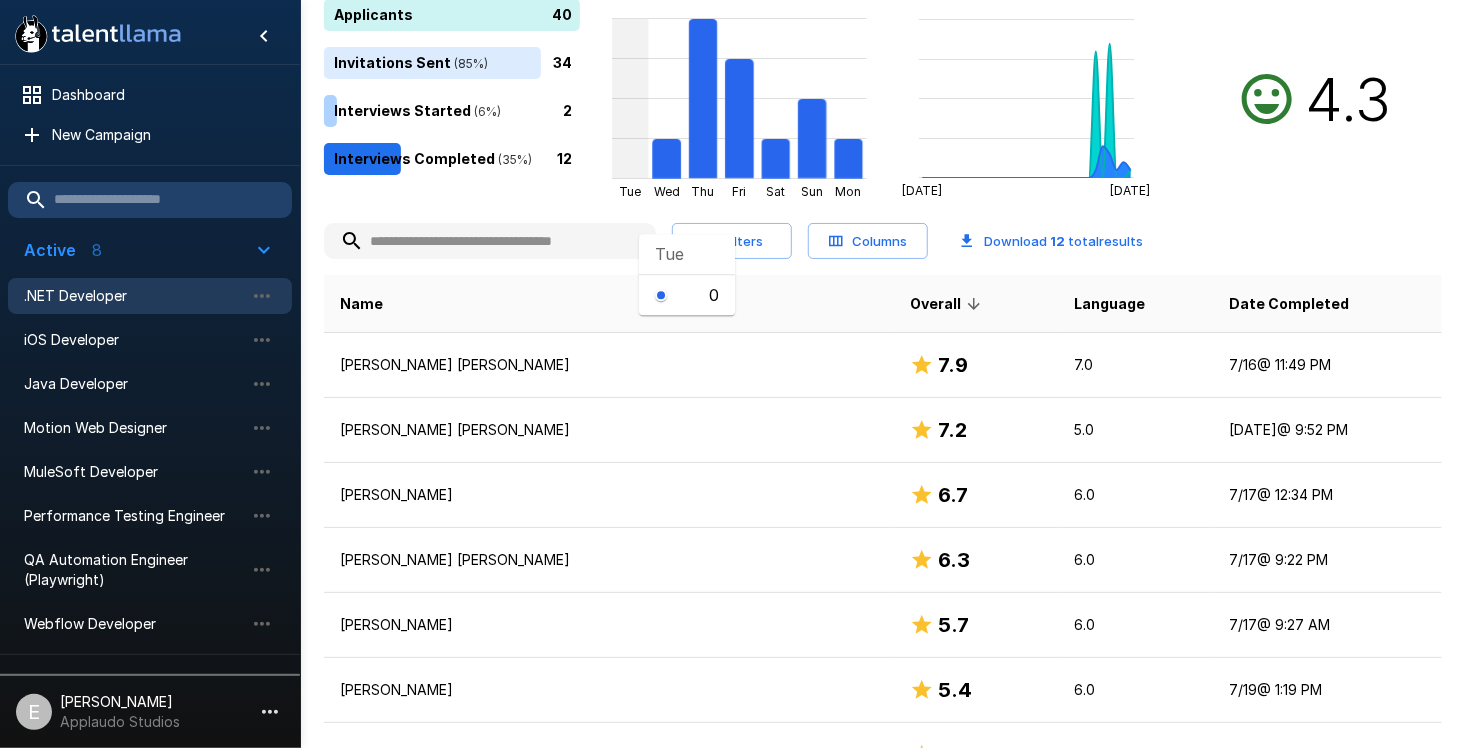 scroll, scrollTop: 300, scrollLeft: 0, axis: vertical 